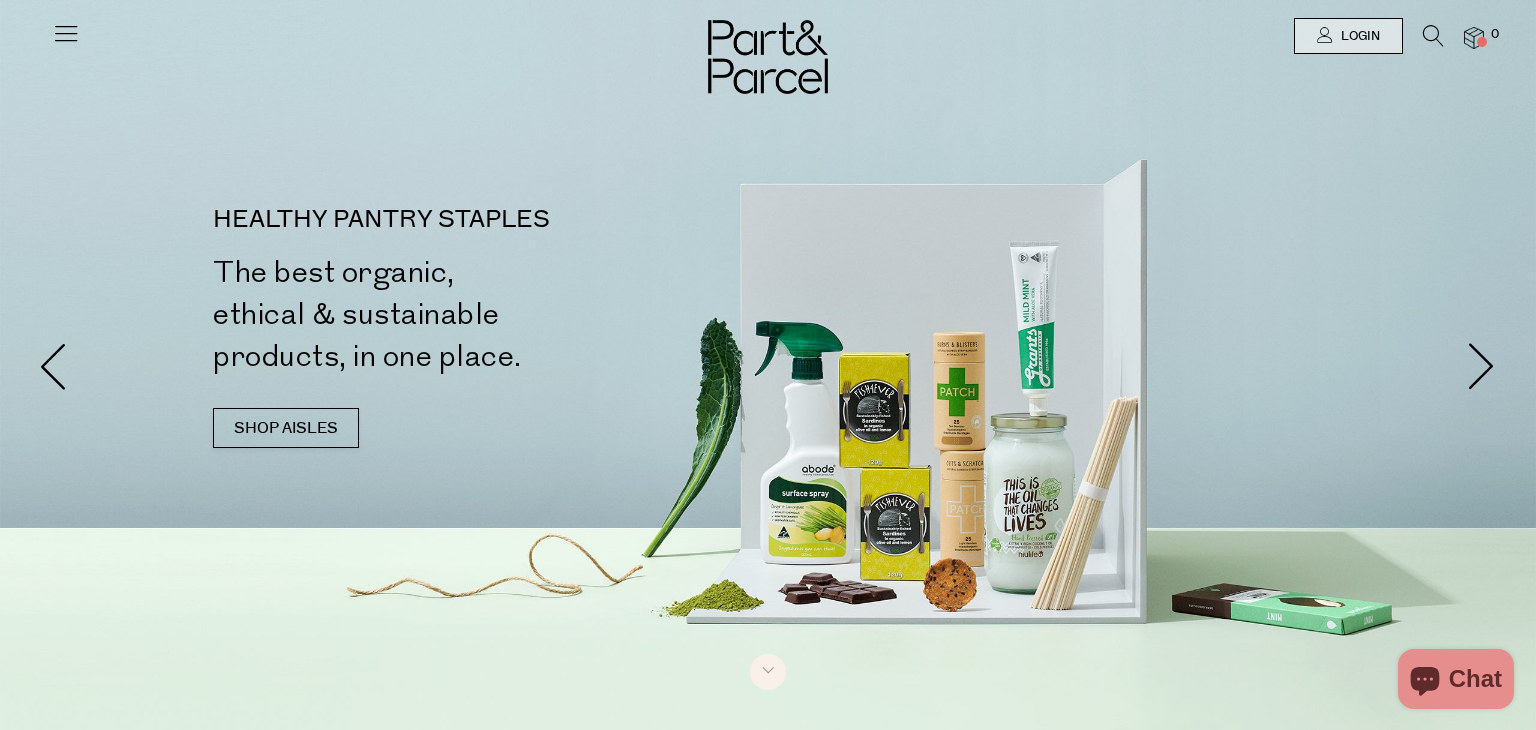 scroll, scrollTop: 0, scrollLeft: 0, axis: both 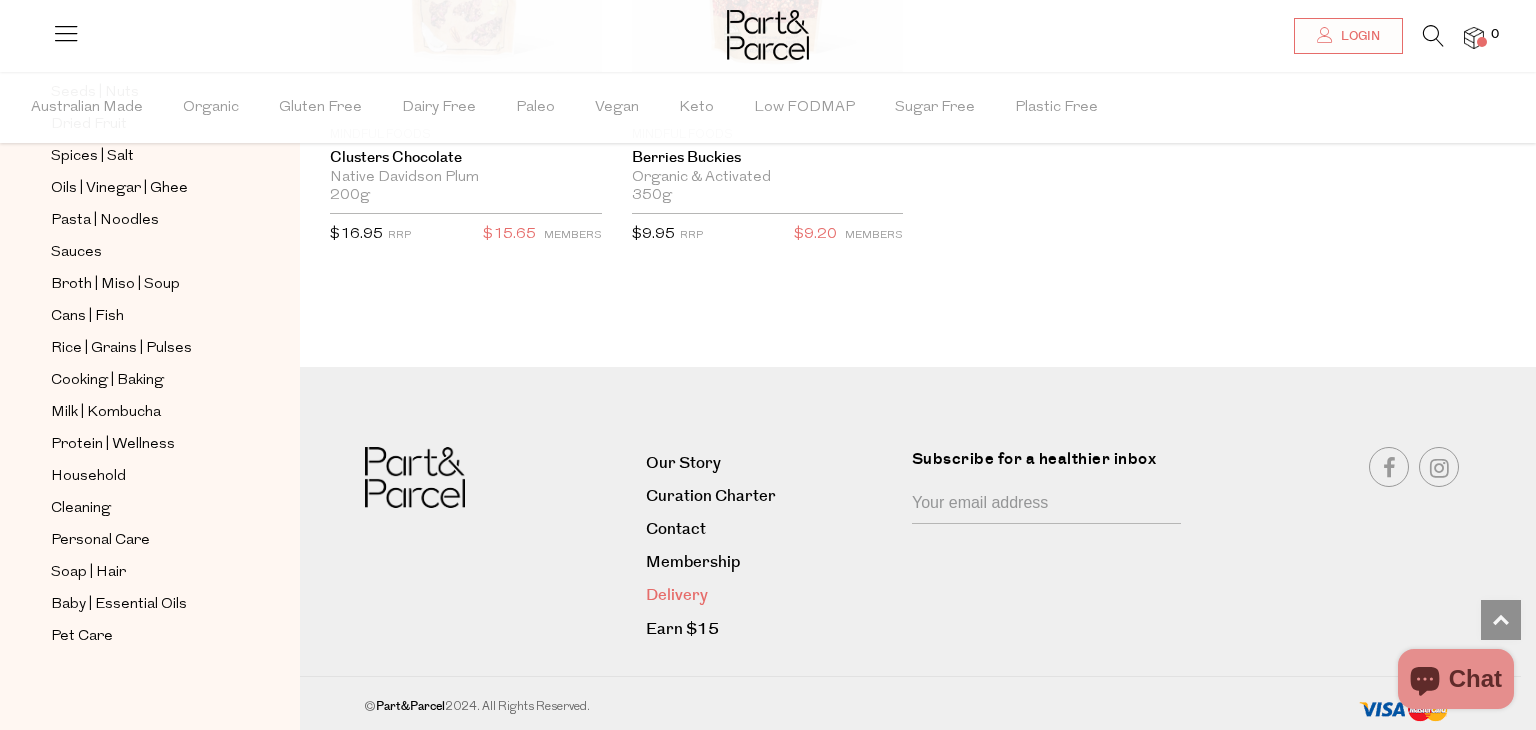 click on "Delivery" at bounding box center (771, 595) 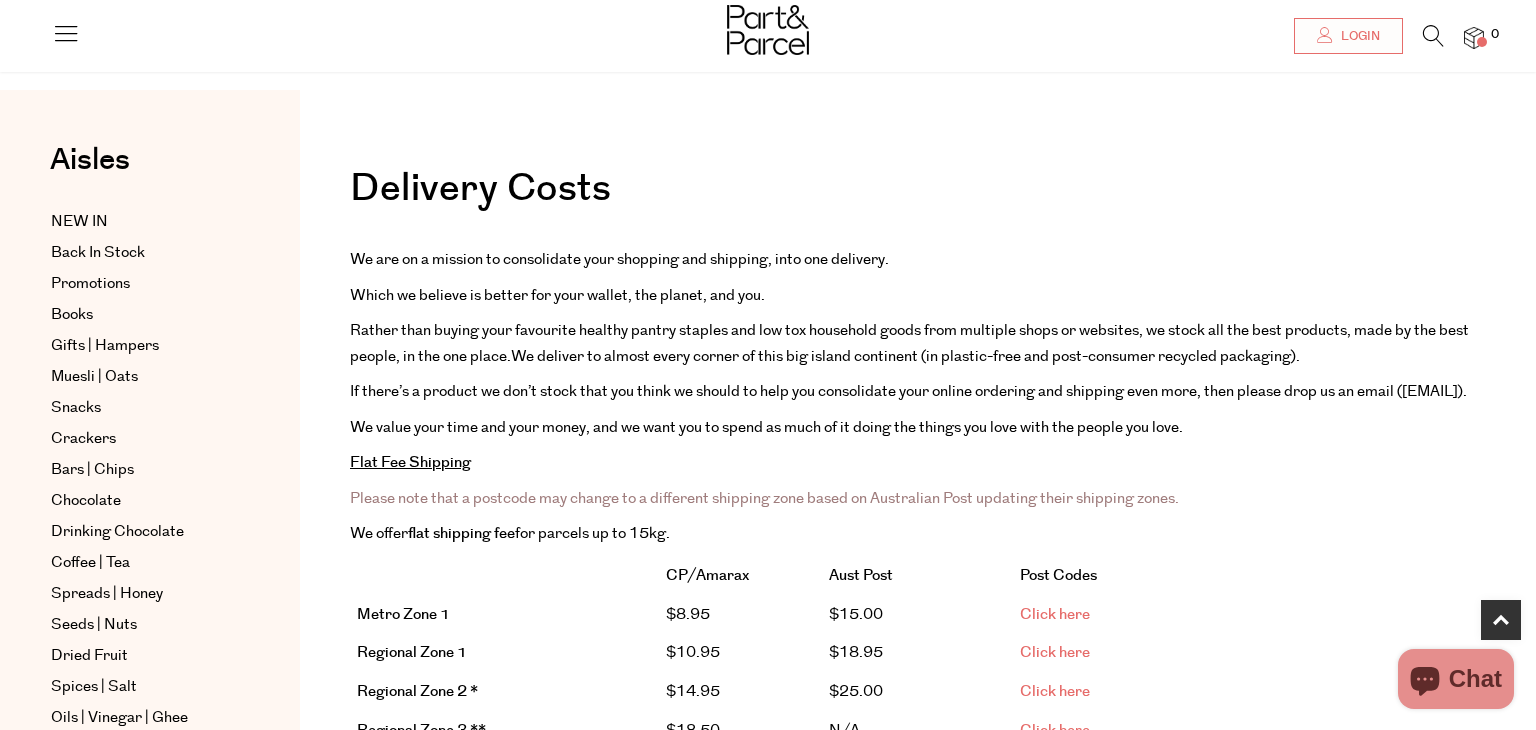 scroll, scrollTop: 434, scrollLeft: 0, axis: vertical 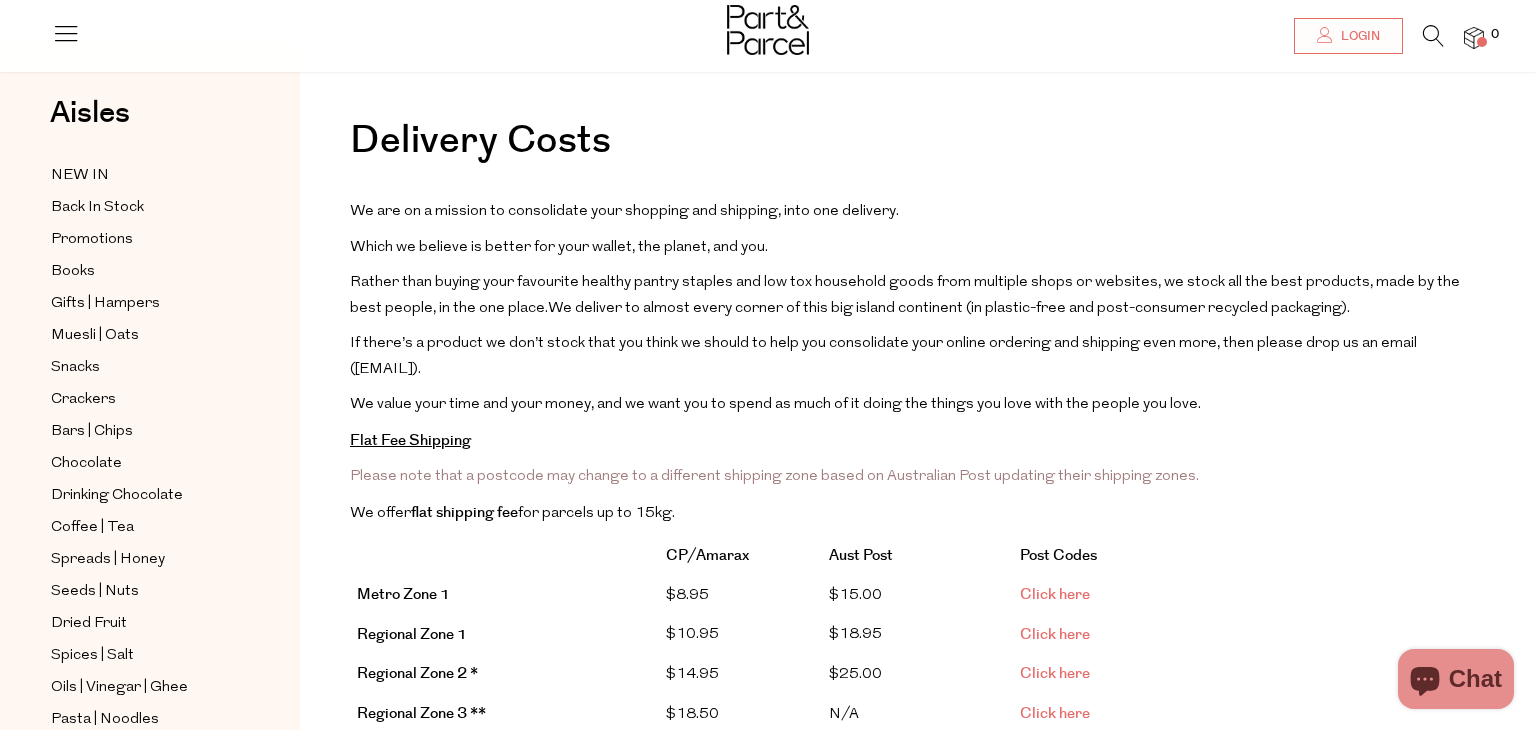 click on "$8.95" at bounding box center [741, 596] 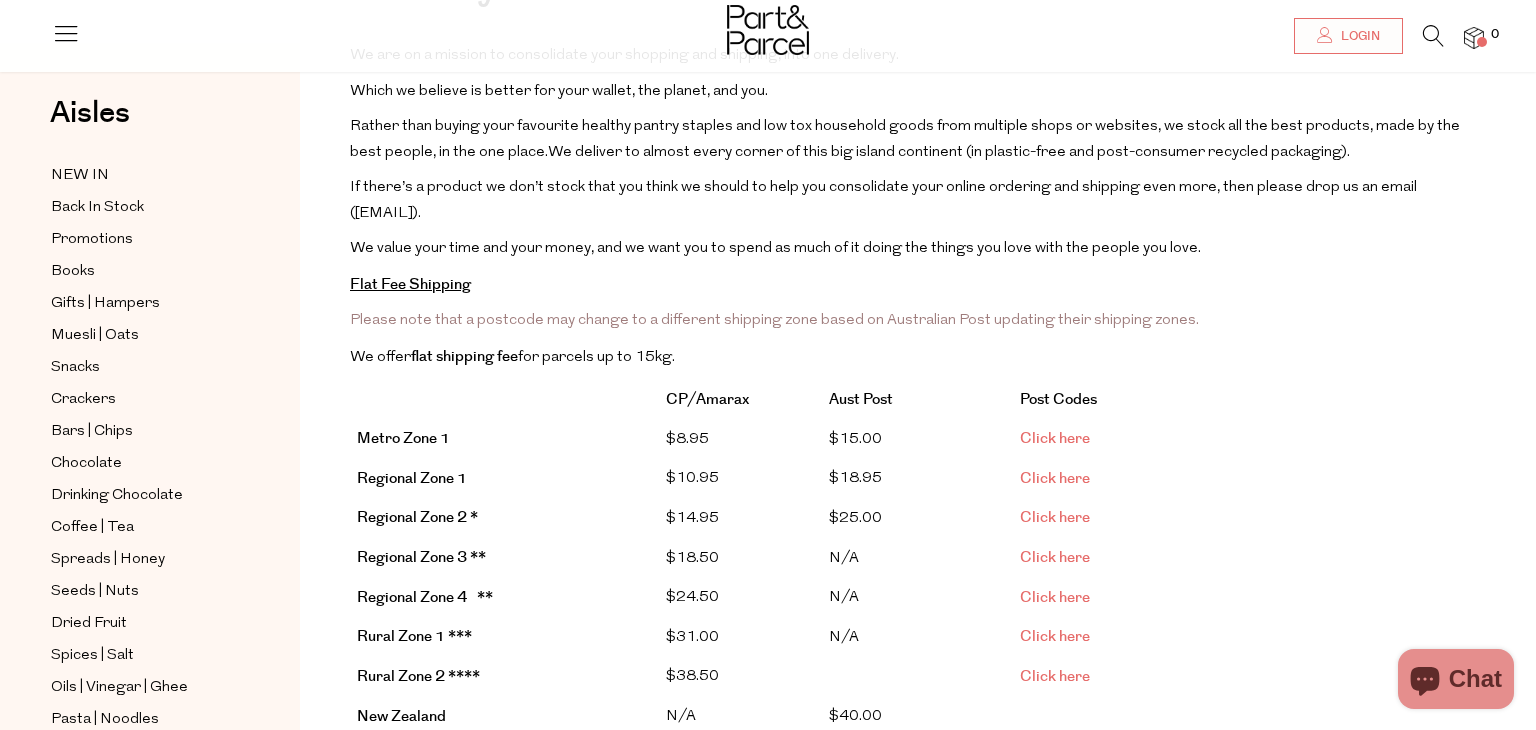 scroll, scrollTop: 205, scrollLeft: 0, axis: vertical 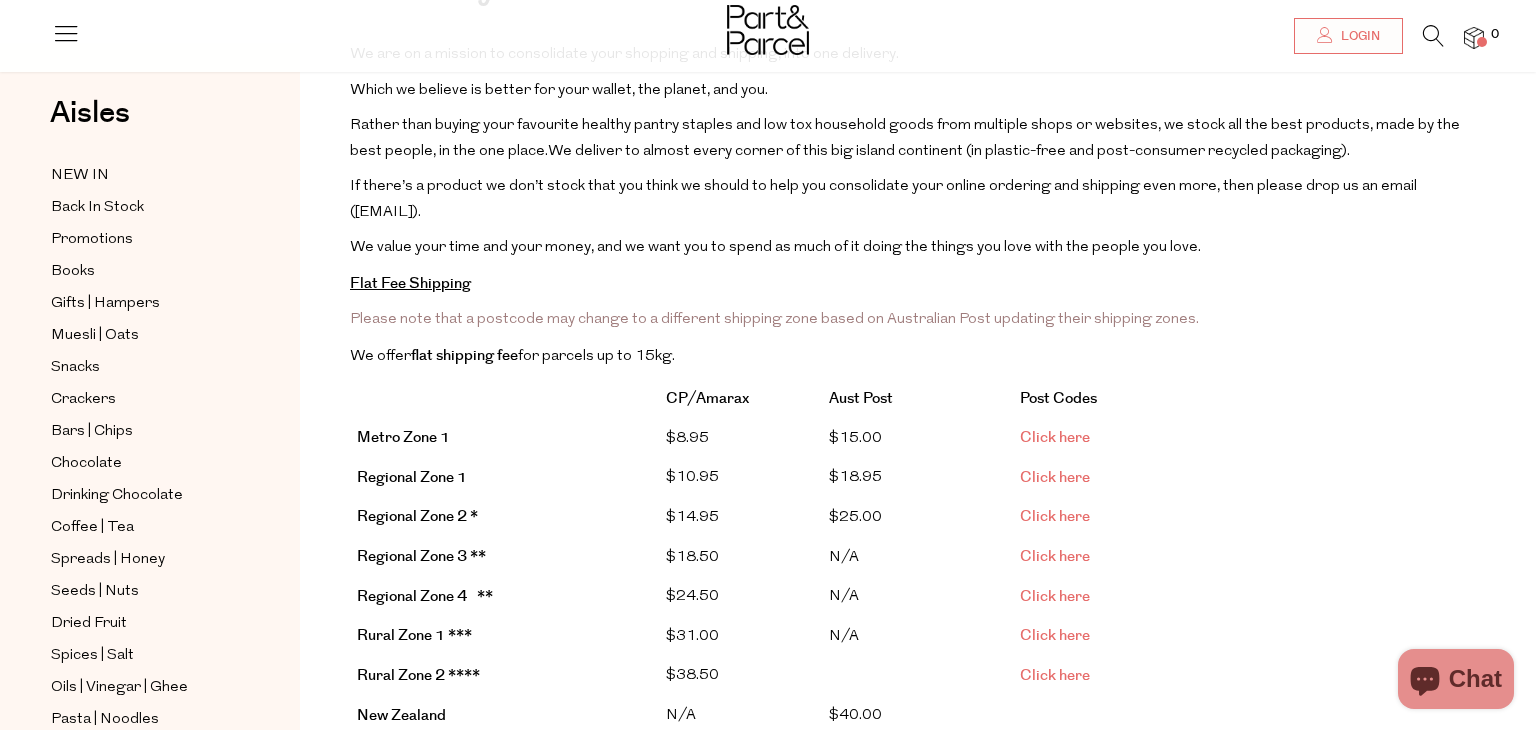 click on "Flat Fee Shipping" at bounding box center (918, 284) 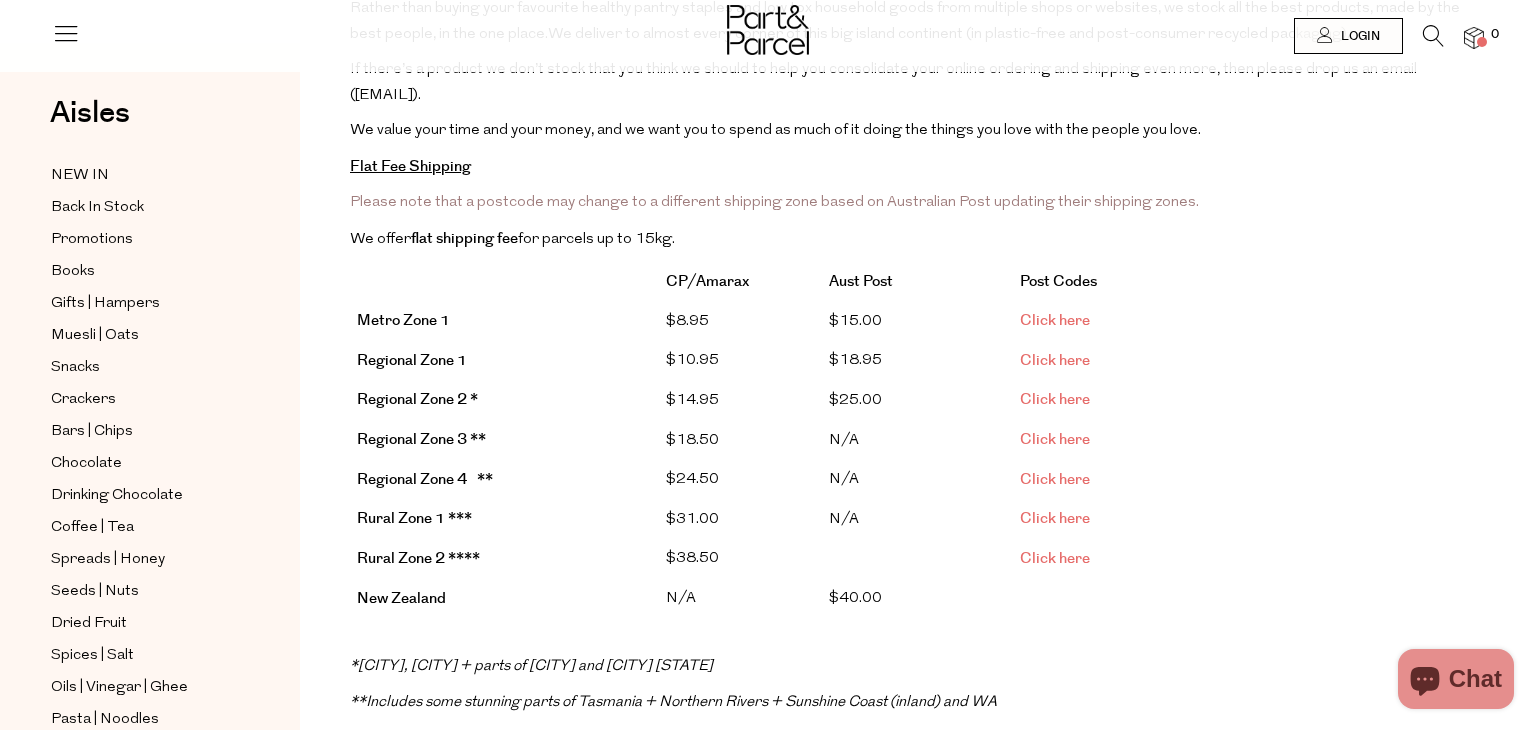 scroll, scrollTop: 0, scrollLeft: 0, axis: both 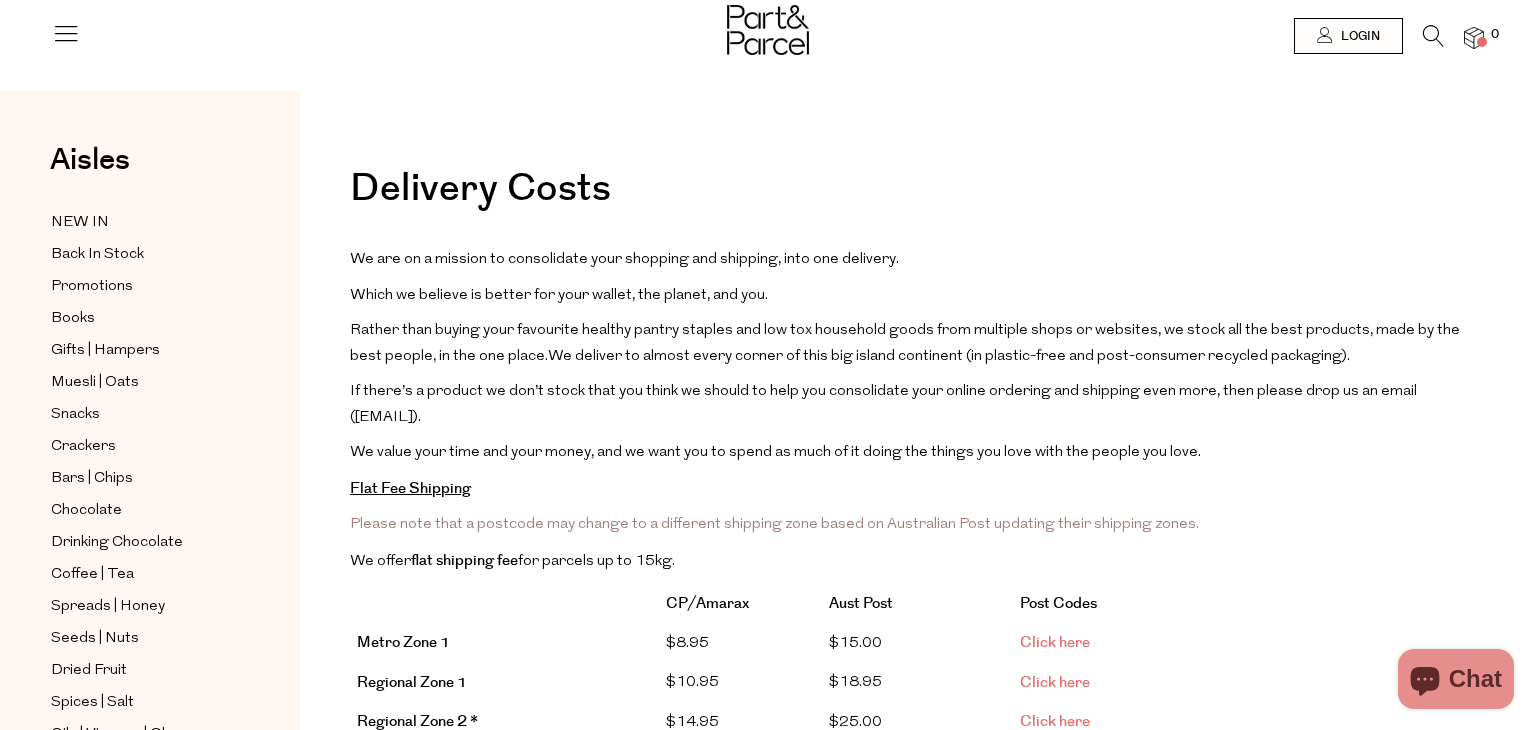 click at bounding box center [1433, 36] 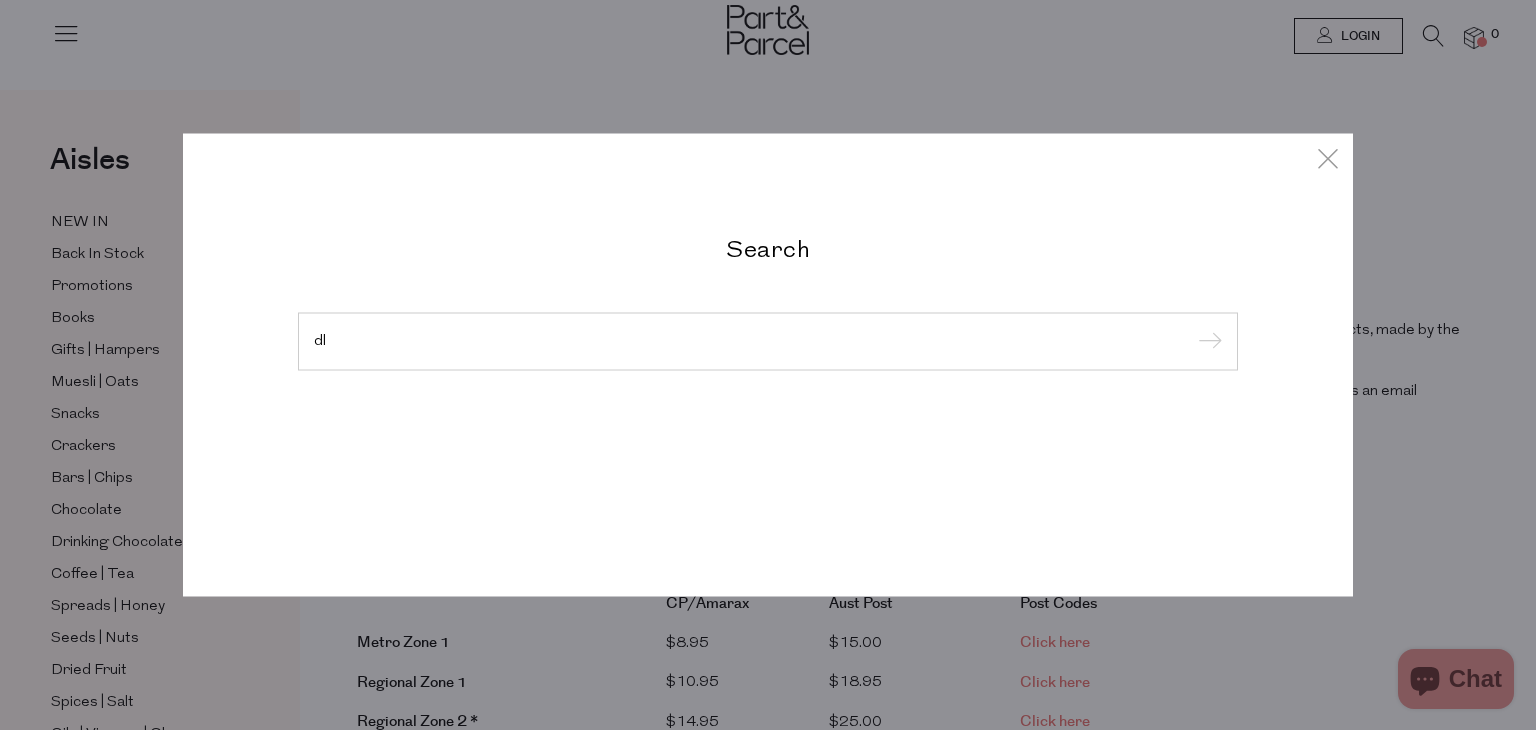 type on "d" 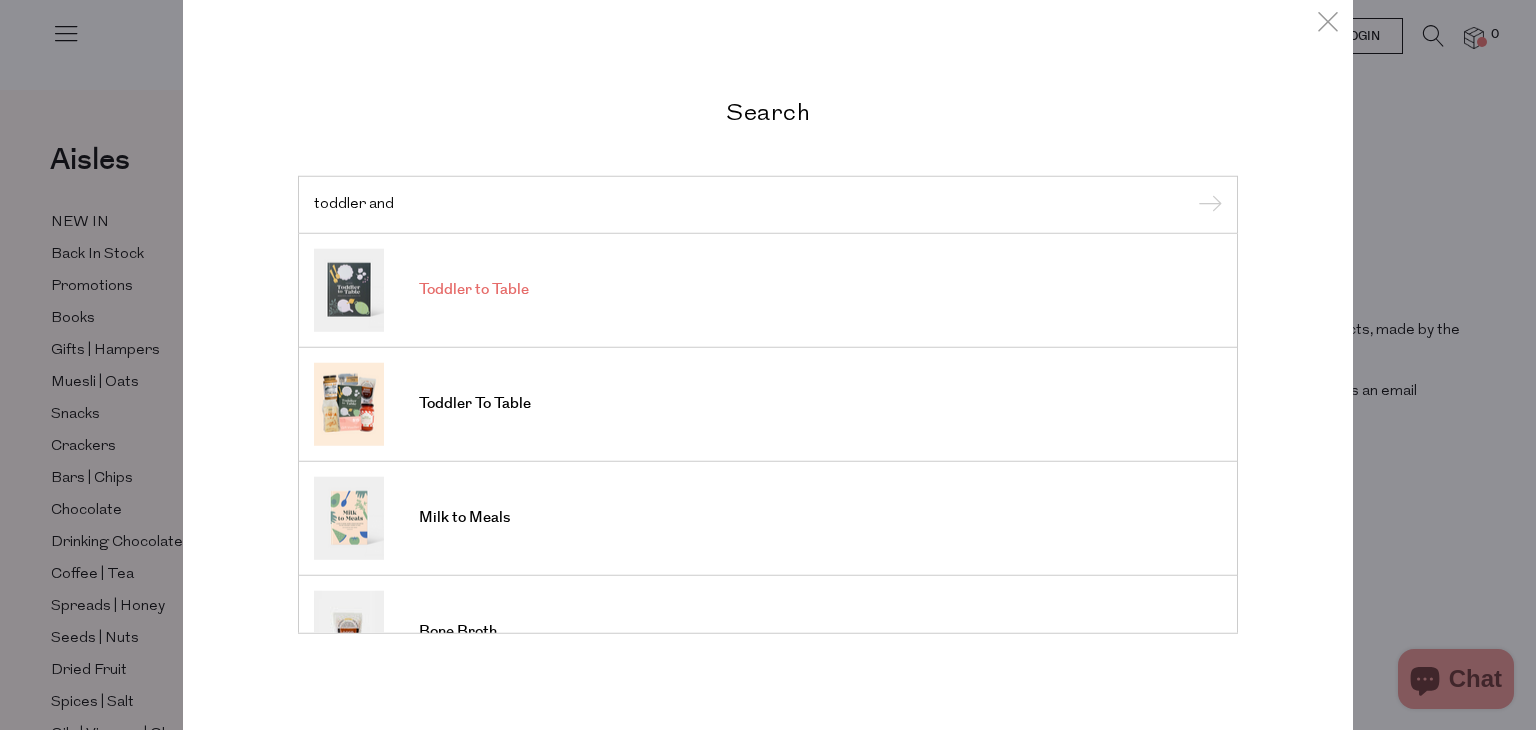 type on "toddler and" 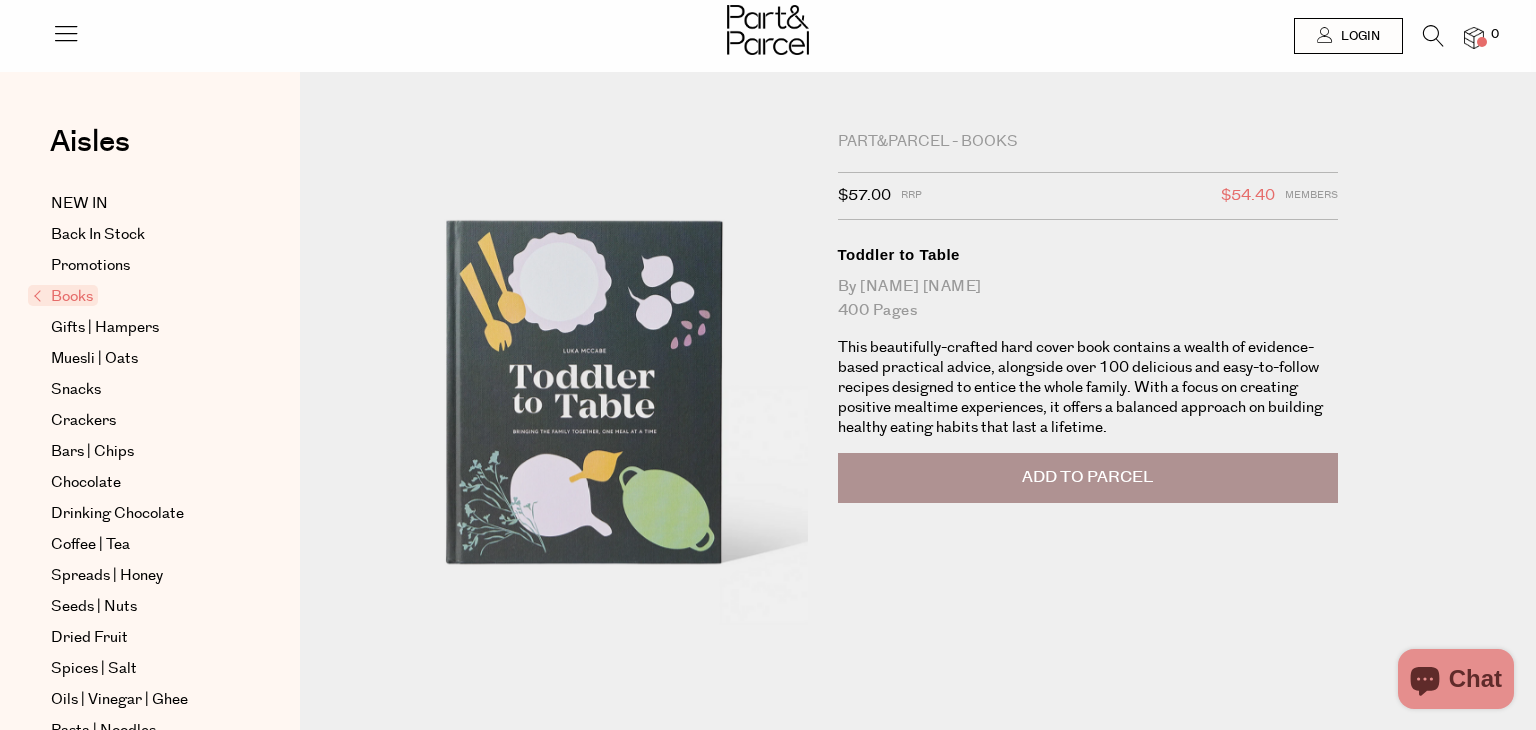 scroll, scrollTop: 0, scrollLeft: 0, axis: both 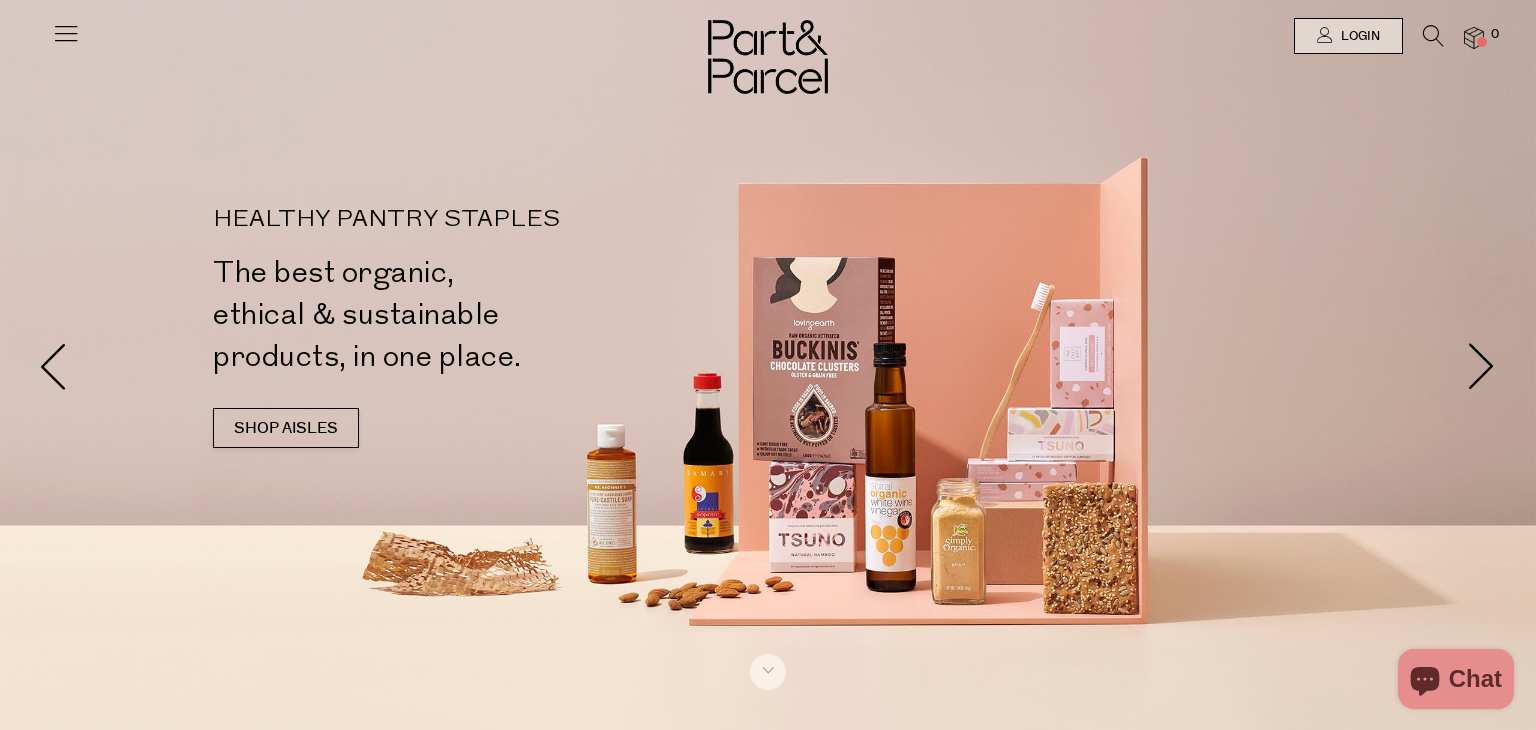 click at bounding box center [1433, 36] 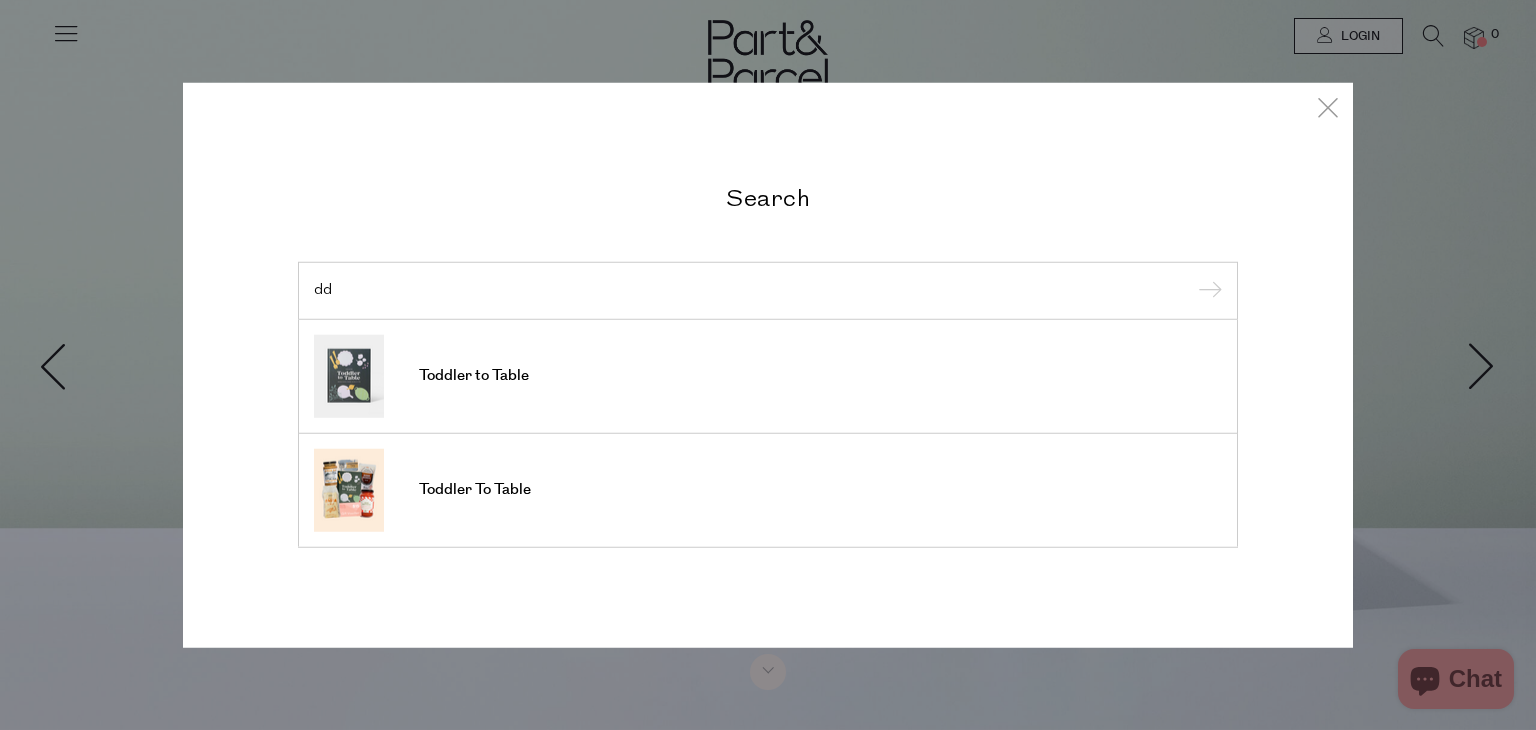 type on "d" 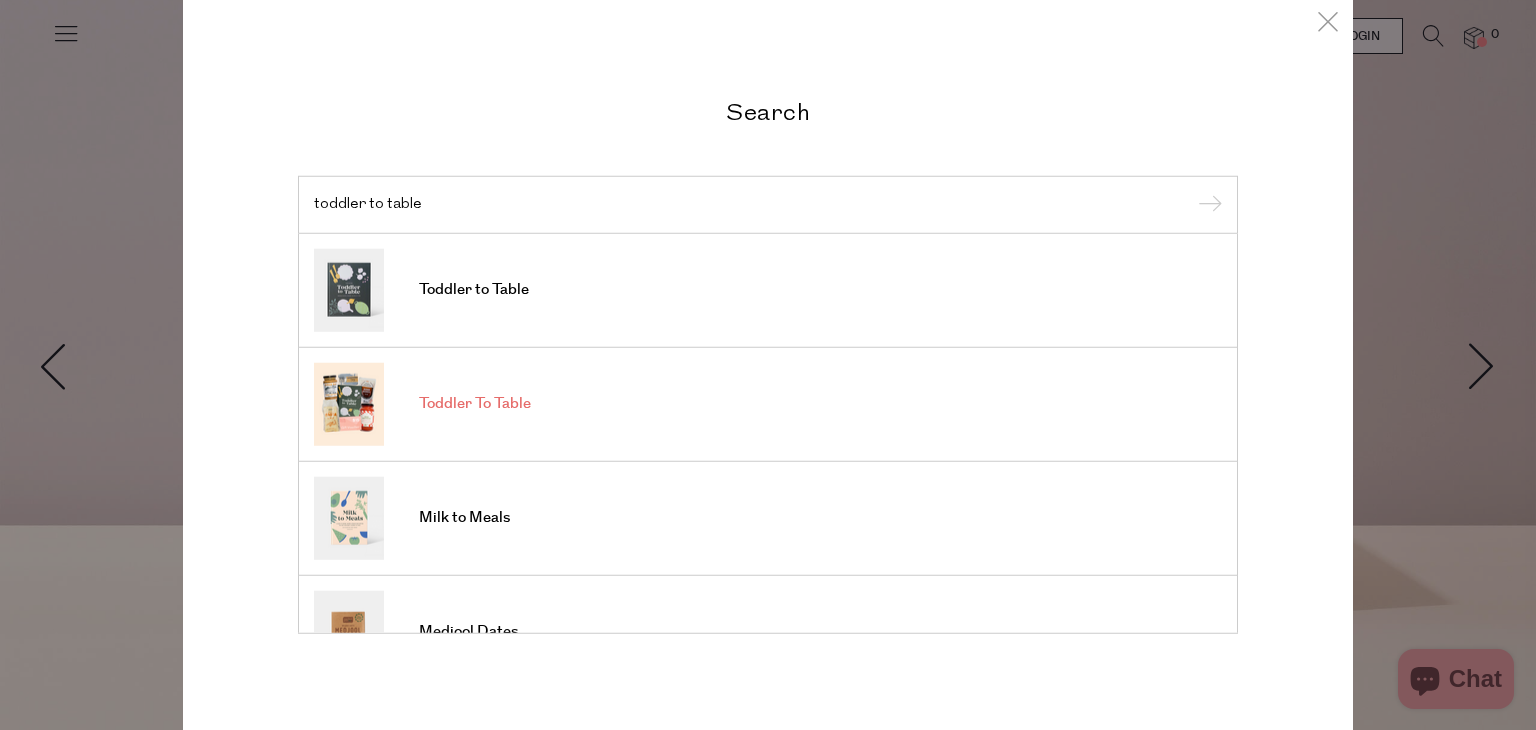 type on "toddler to table" 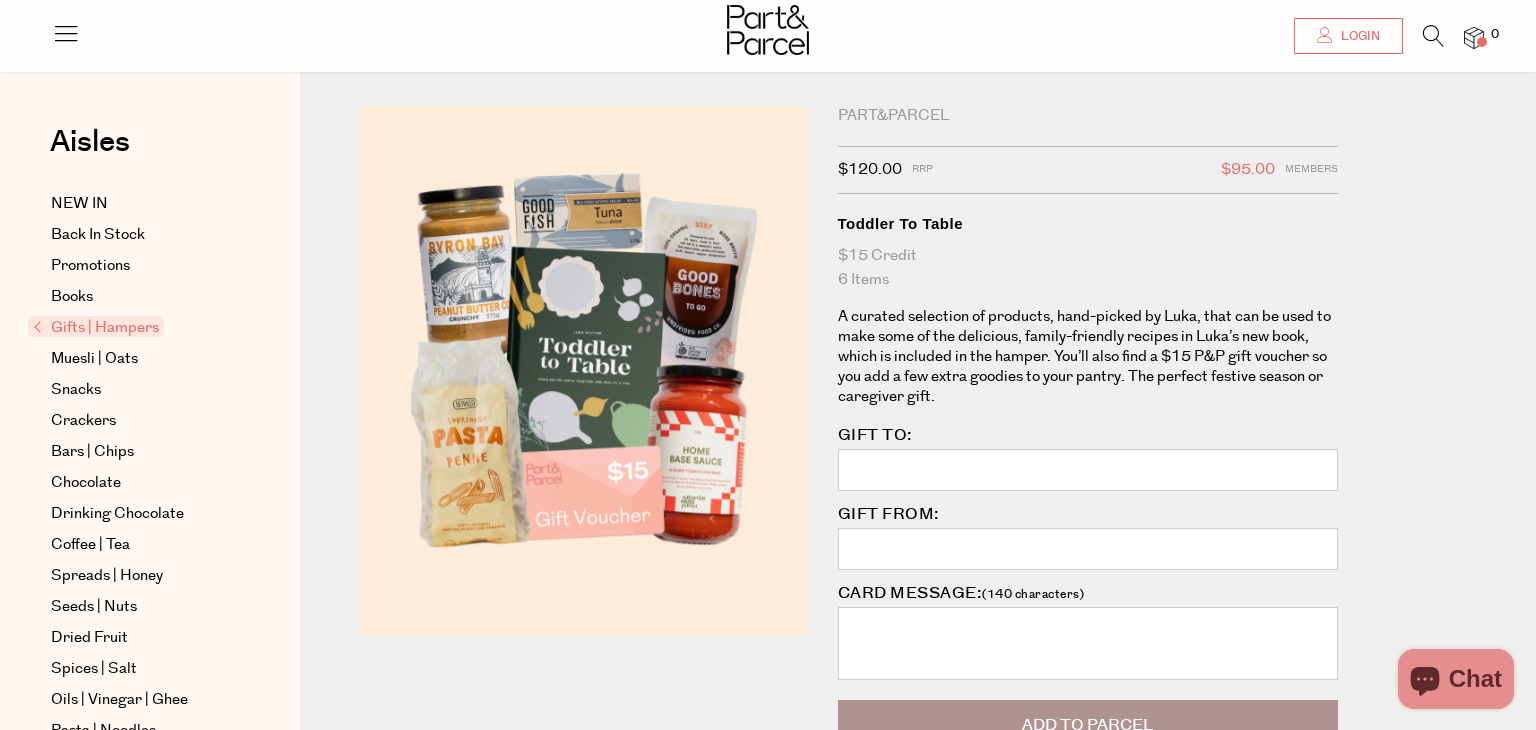 scroll, scrollTop: 0, scrollLeft: 0, axis: both 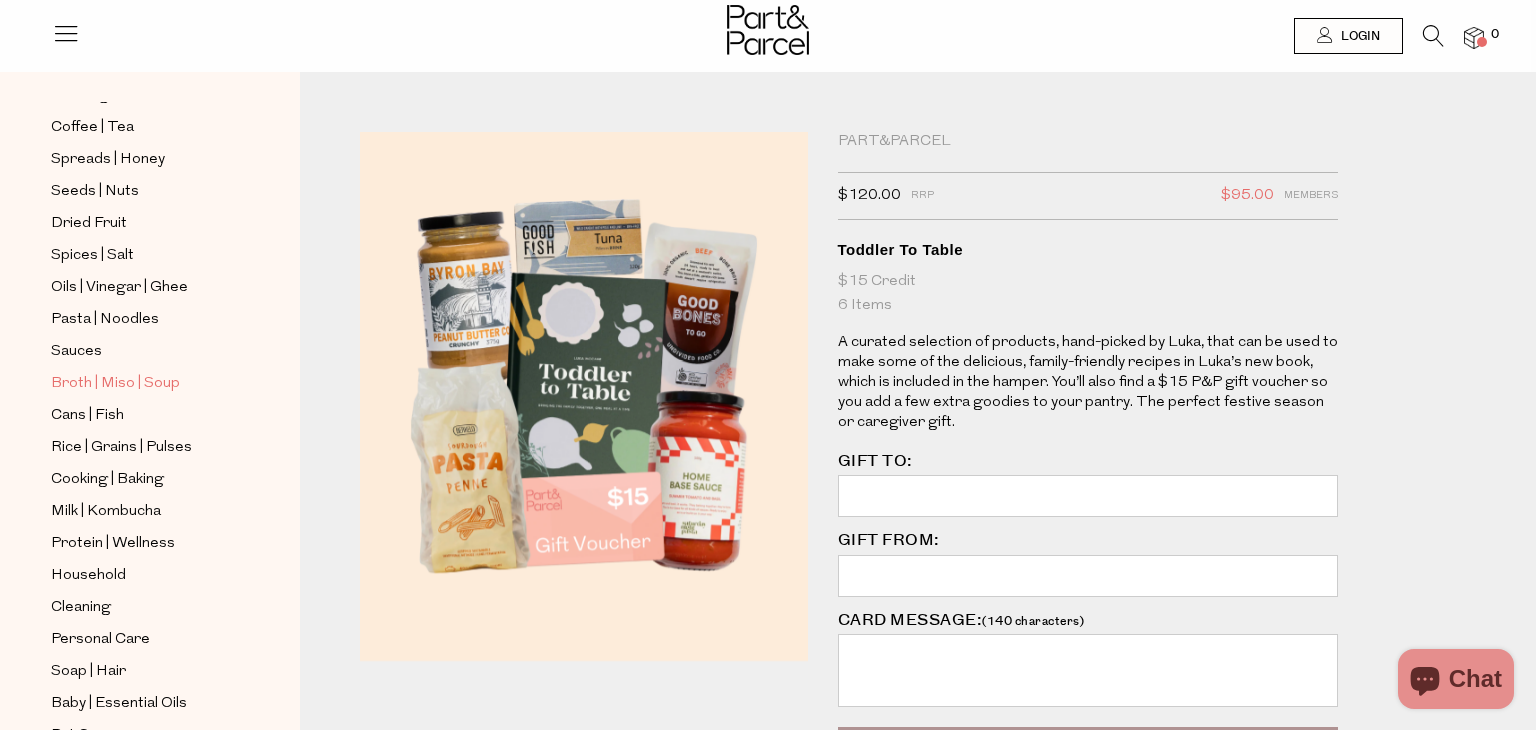 click on "Broth | Miso | Soup" at bounding box center [115, 384] 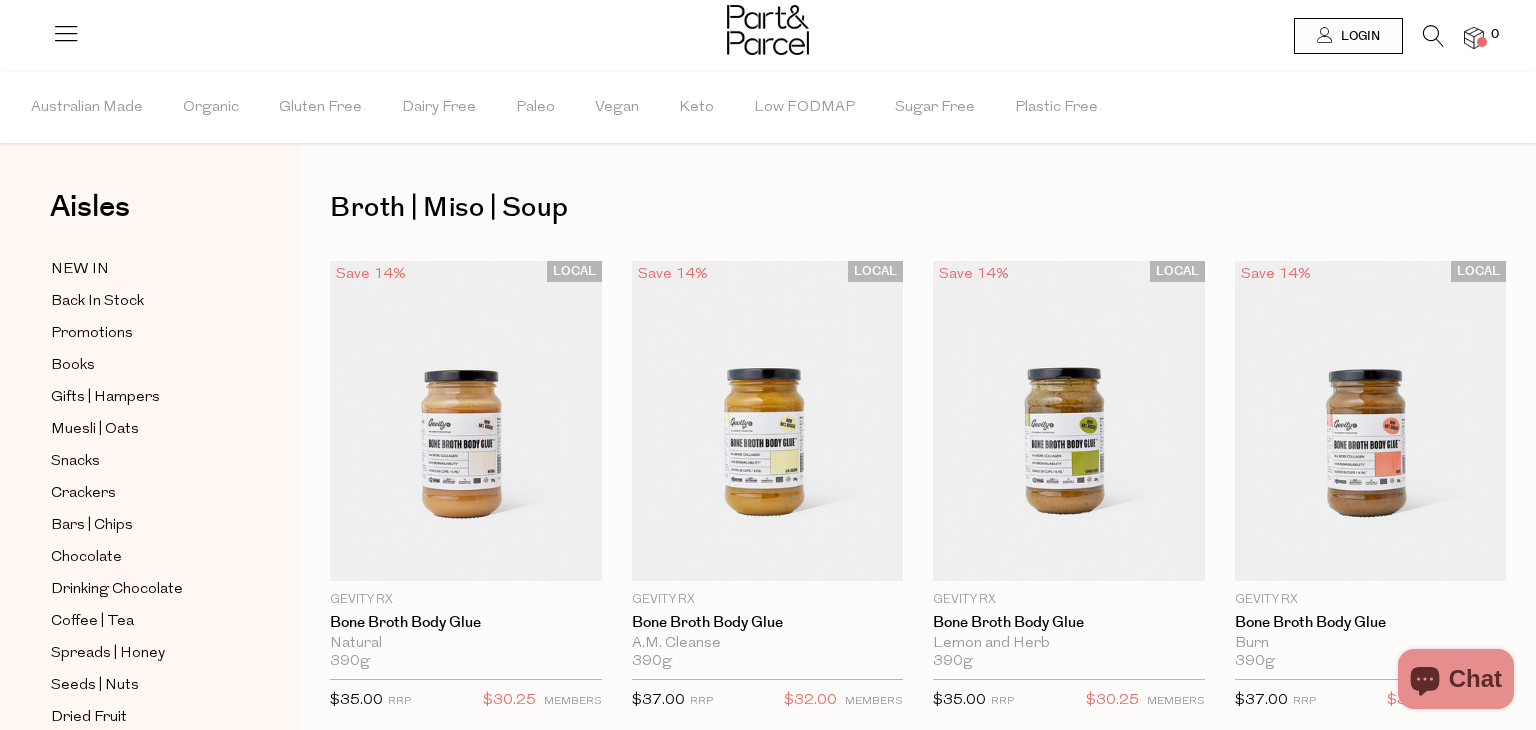 scroll, scrollTop: 0, scrollLeft: 0, axis: both 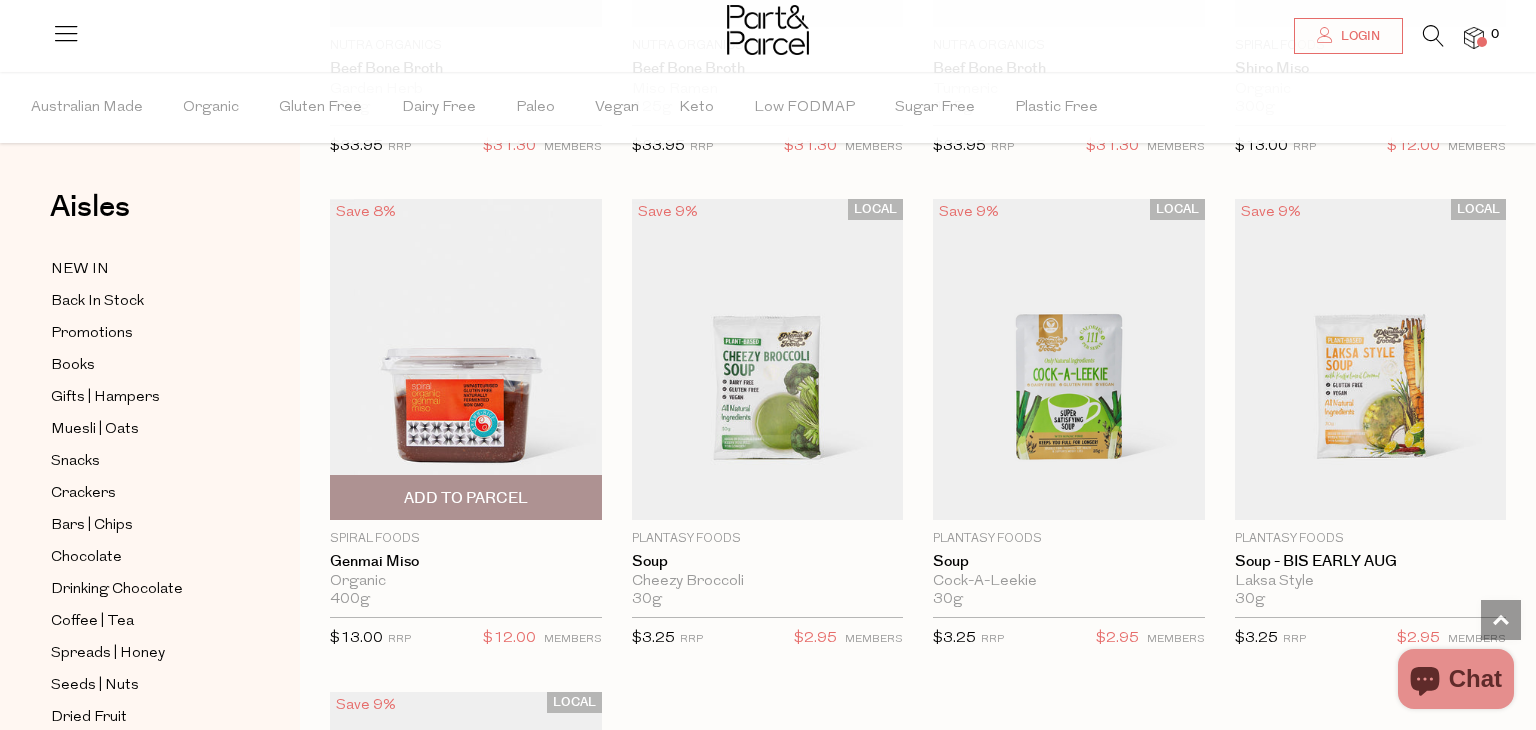 click at bounding box center [466, 359] 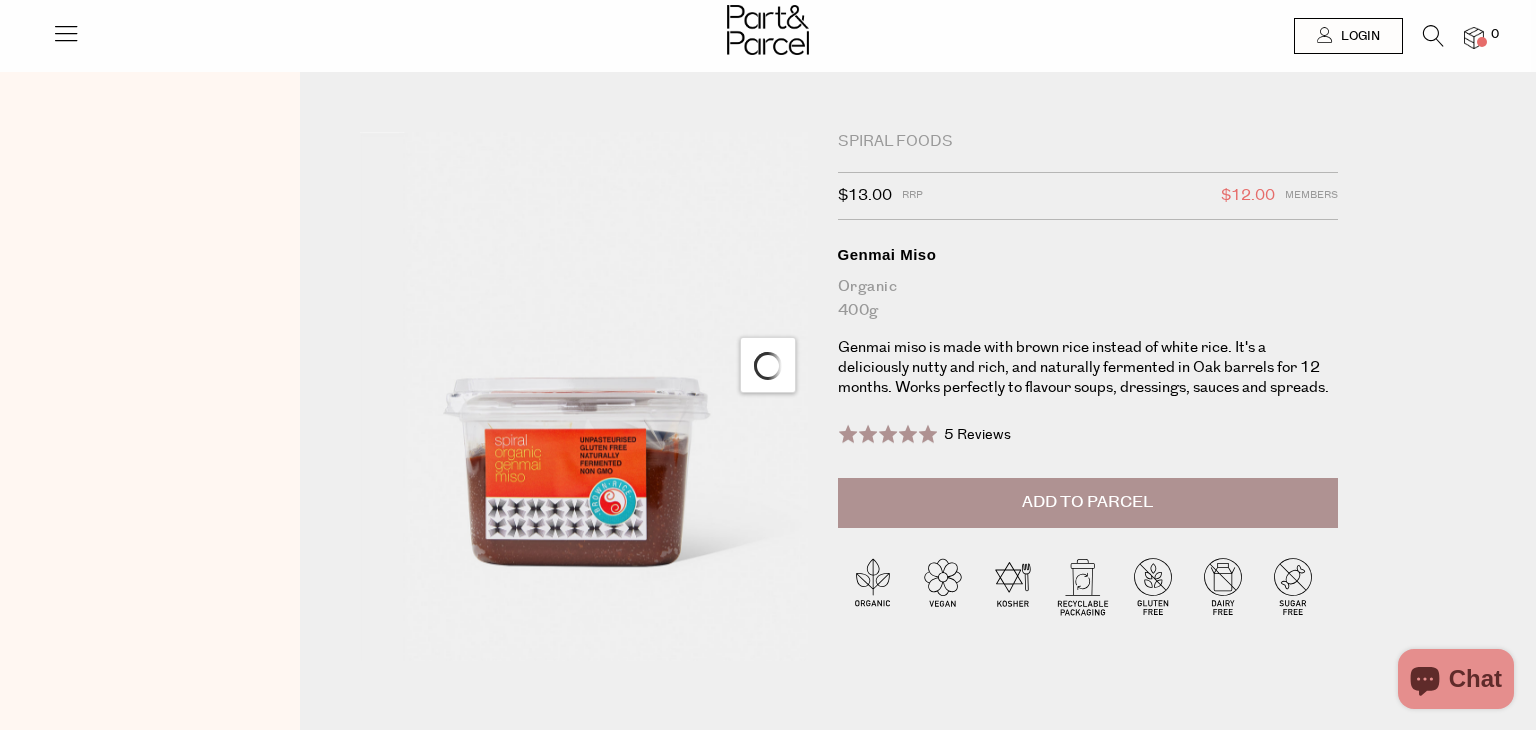 scroll, scrollTop: 0, scrollLeft: 0, axis: both 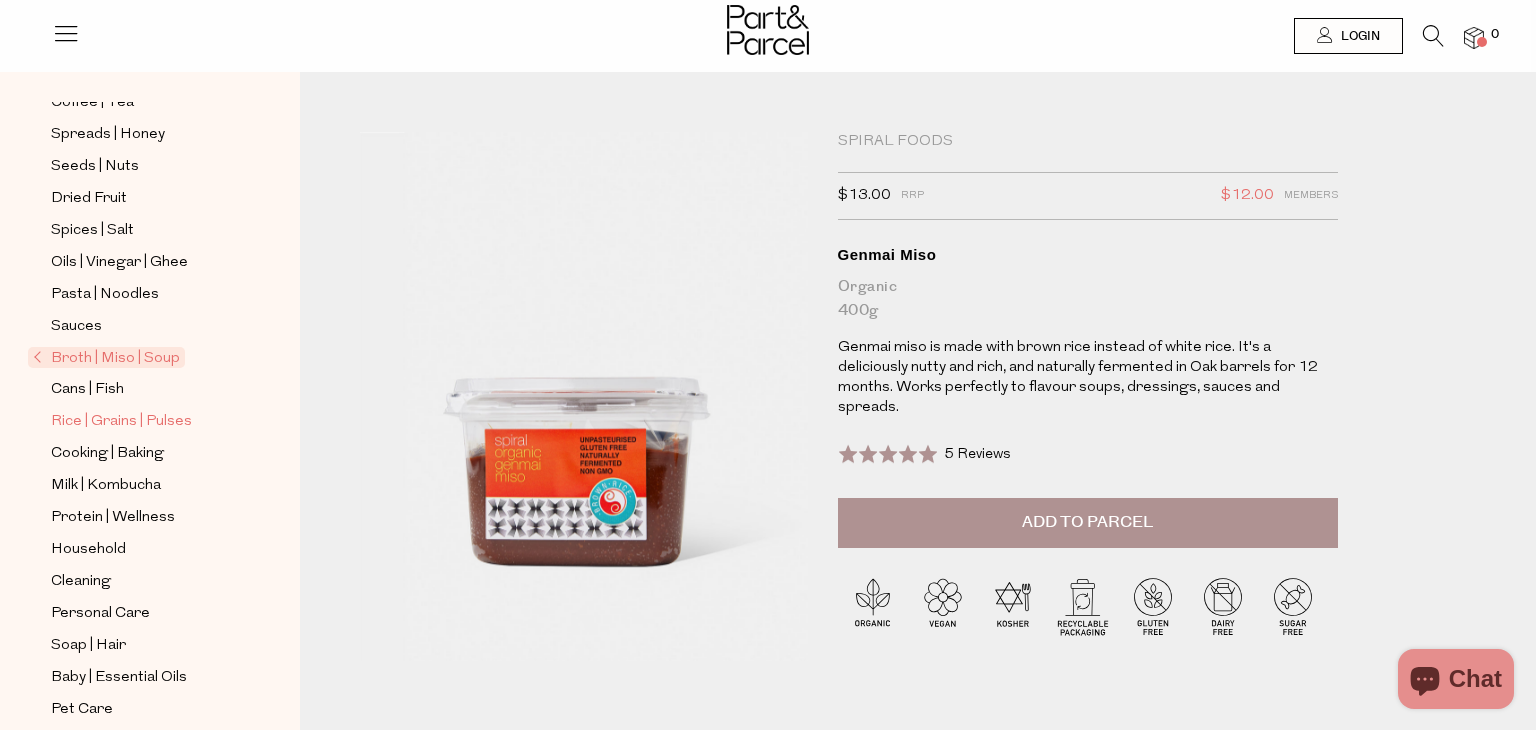 click on "Rice | Grains | Pulses" at bounding box center (121, 422) 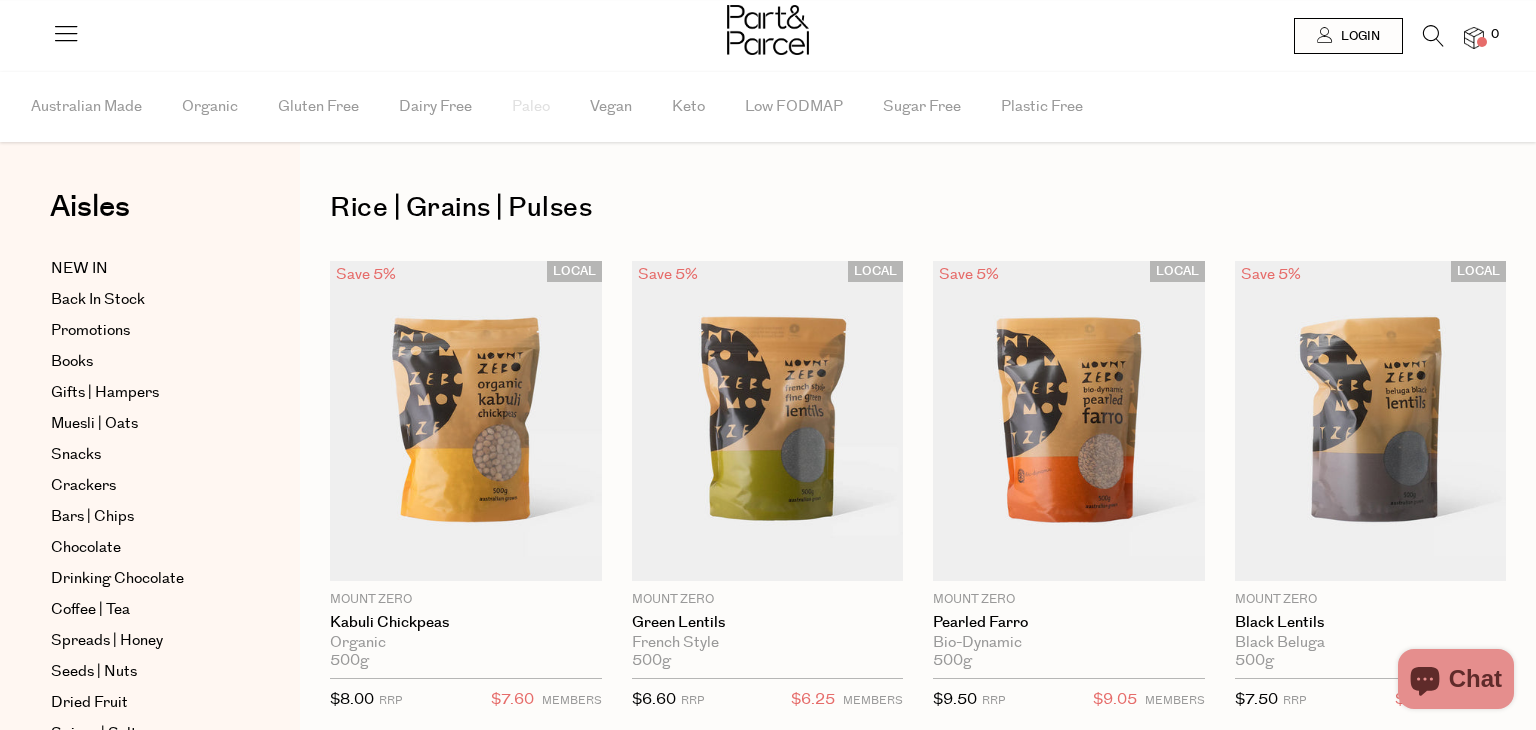 scroll, scrollTop: 0, scrollLeft: 0, axis: both 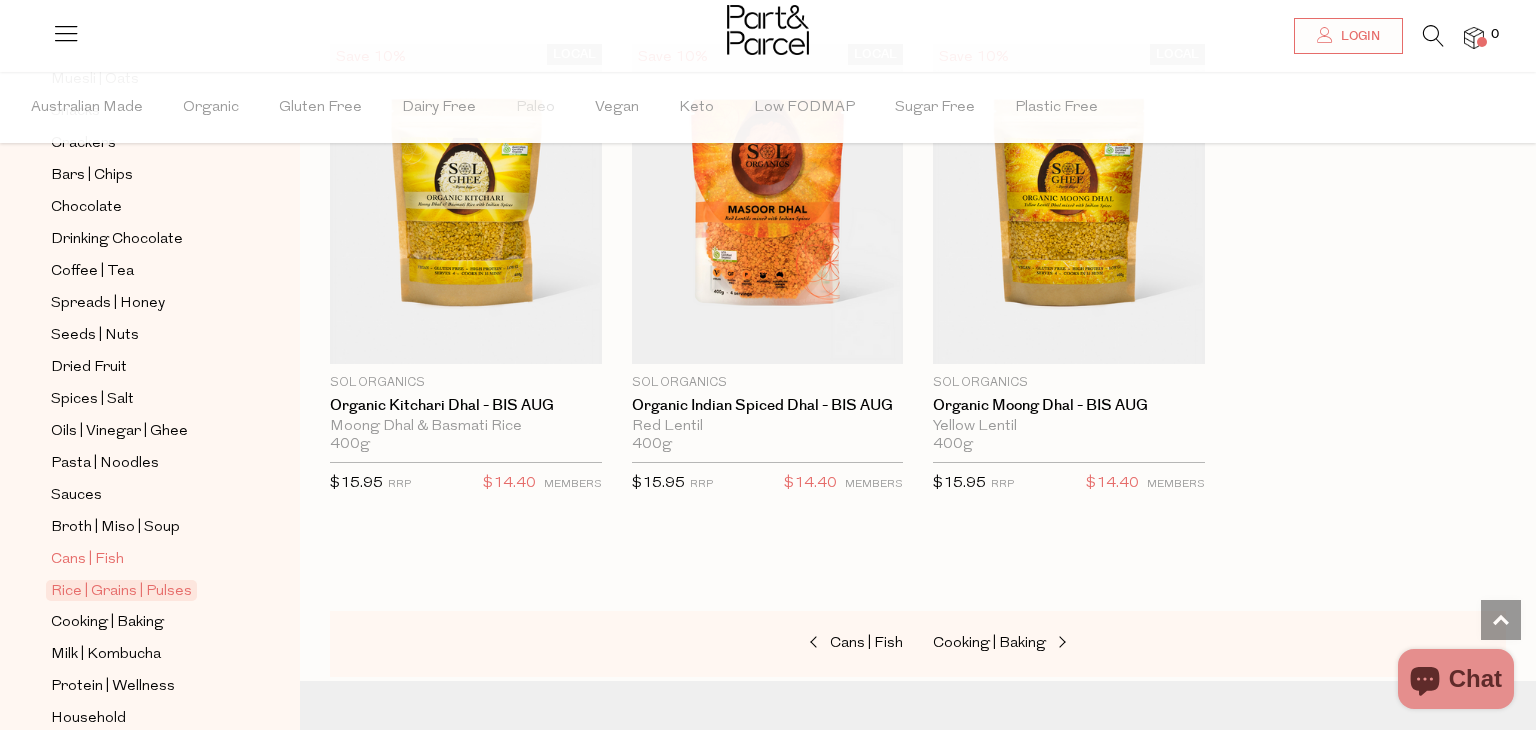click on "Cans | Fish" at bounding box center (87, 560) 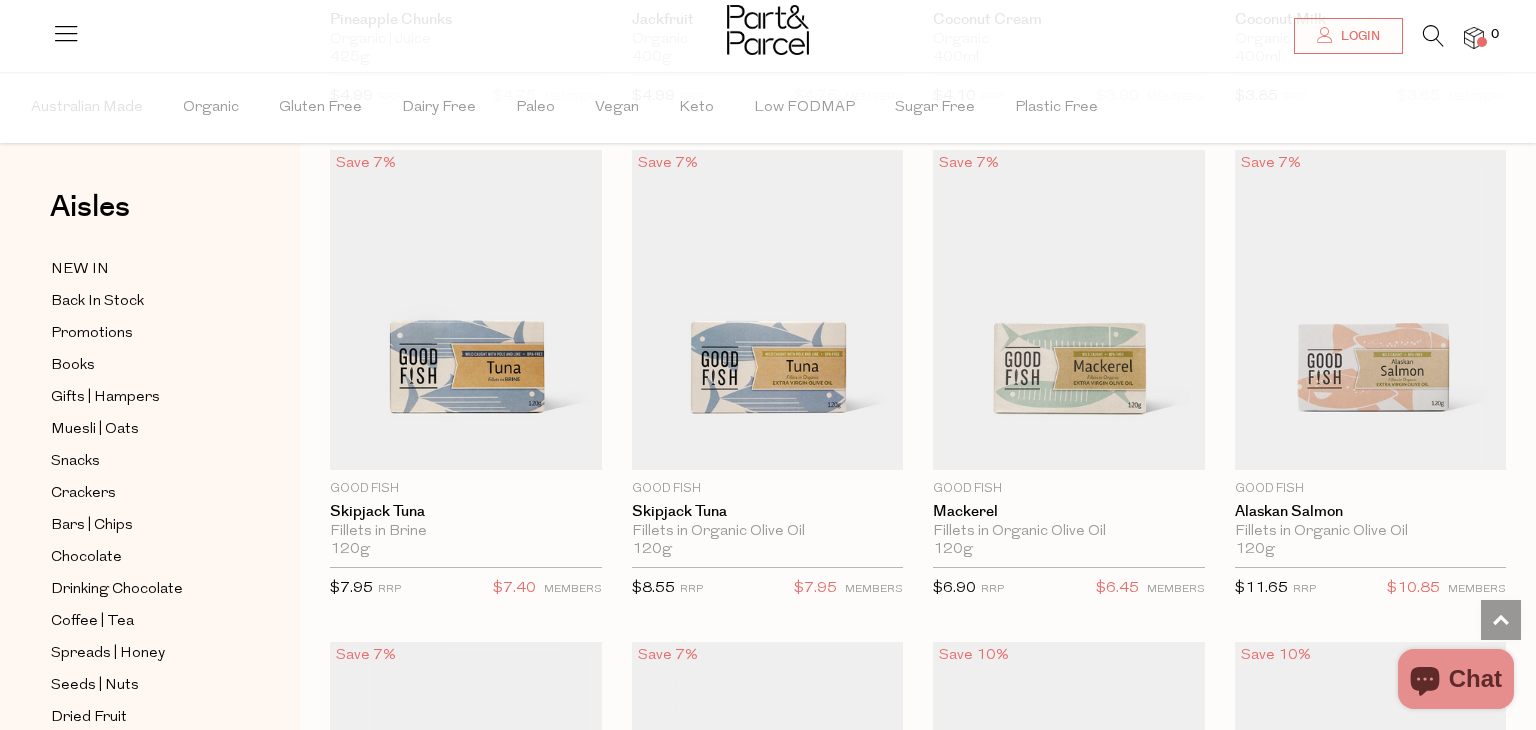 scroll, scrollTop: 2086, scrollLeft: 0, axis: vertical 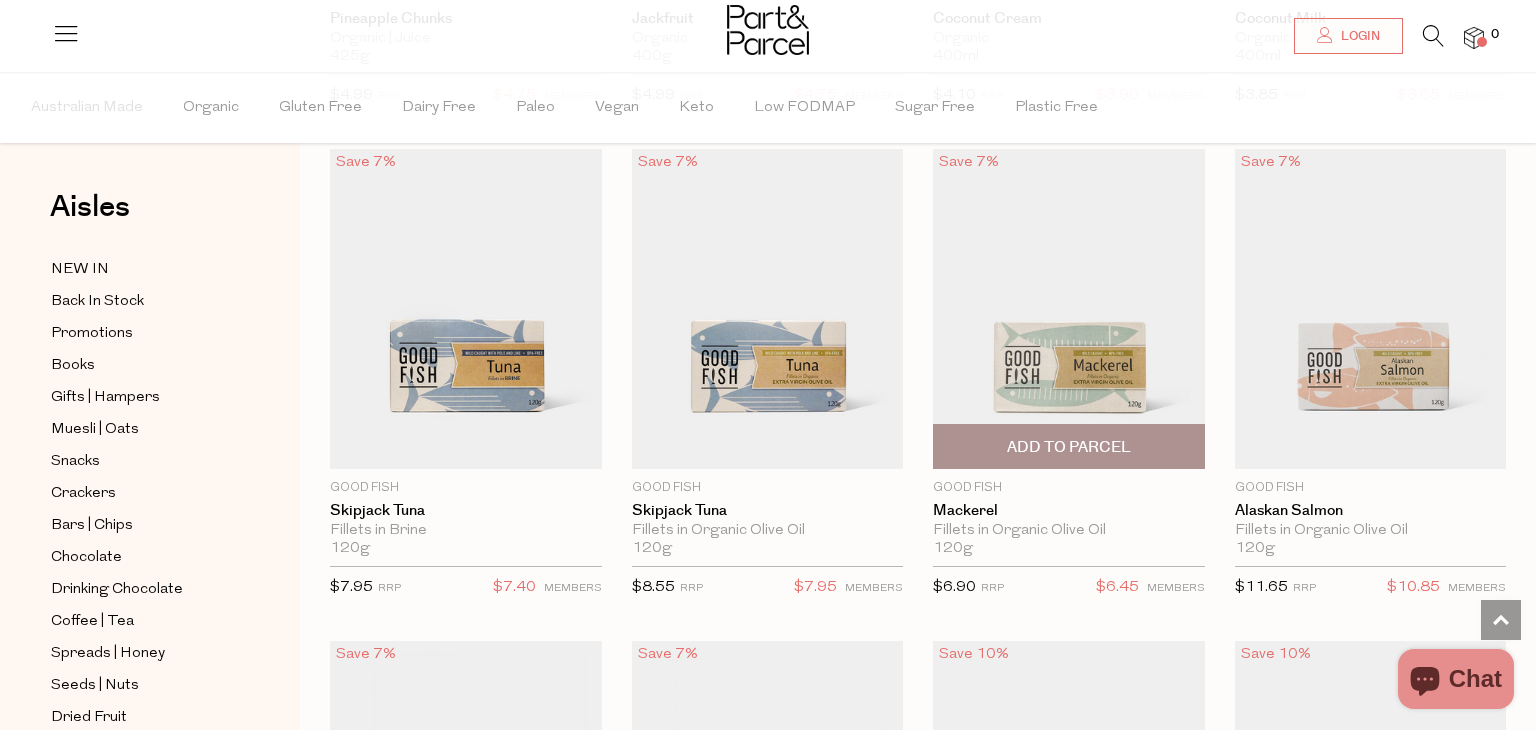 click at bounding box center [1069, 309] 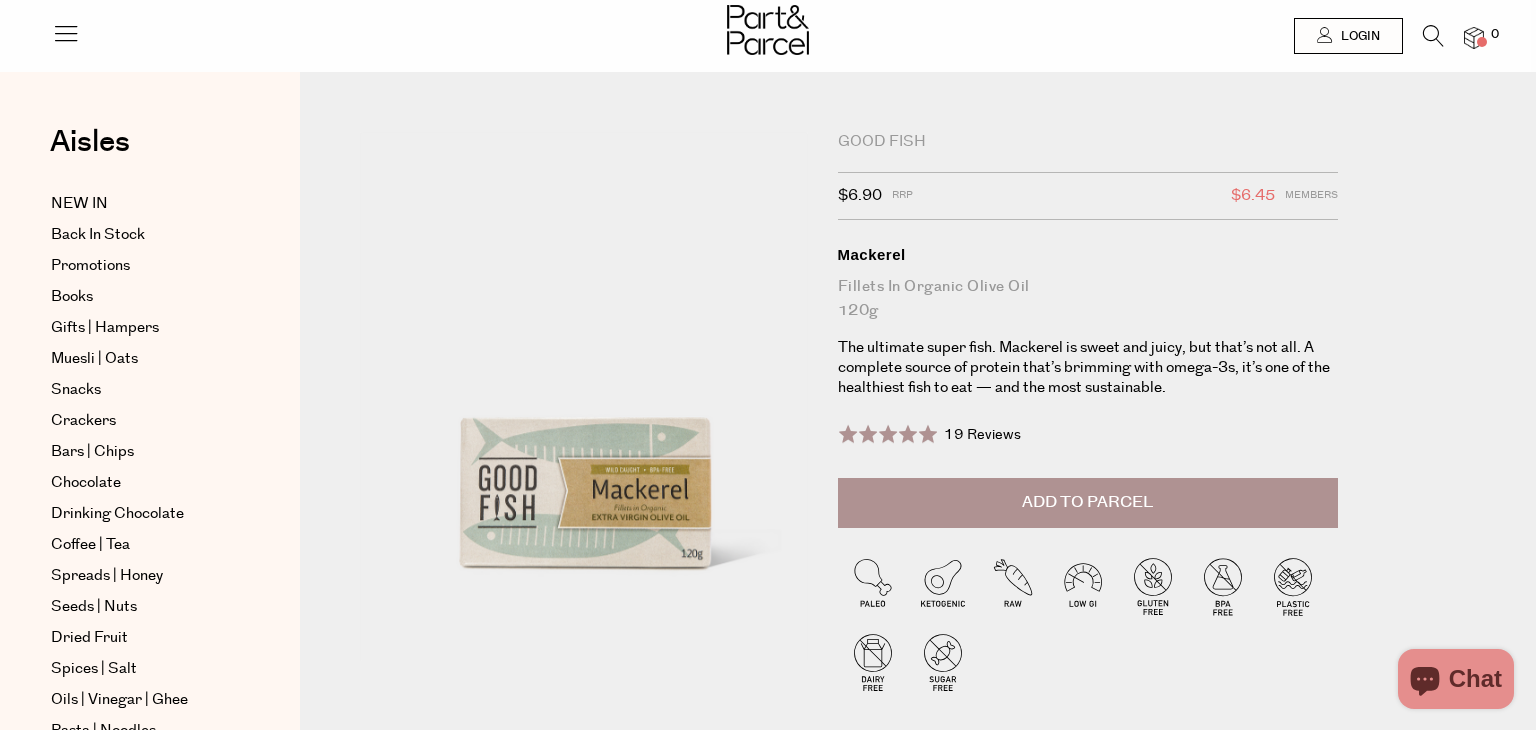 scroll, scrollTop: 0, scrollLeft: 0, axis: both 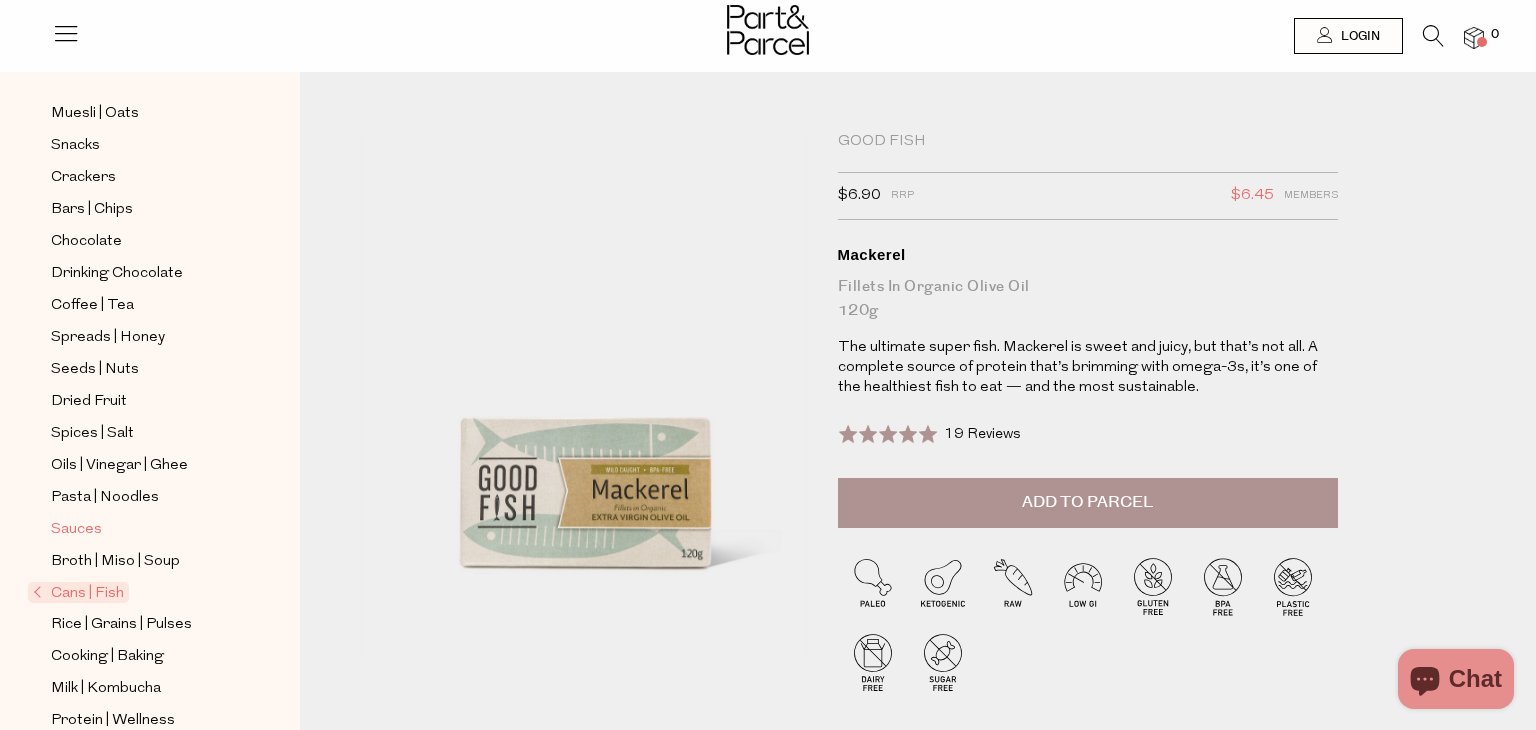 click on "Sauces" at bounding box center (142, 529) 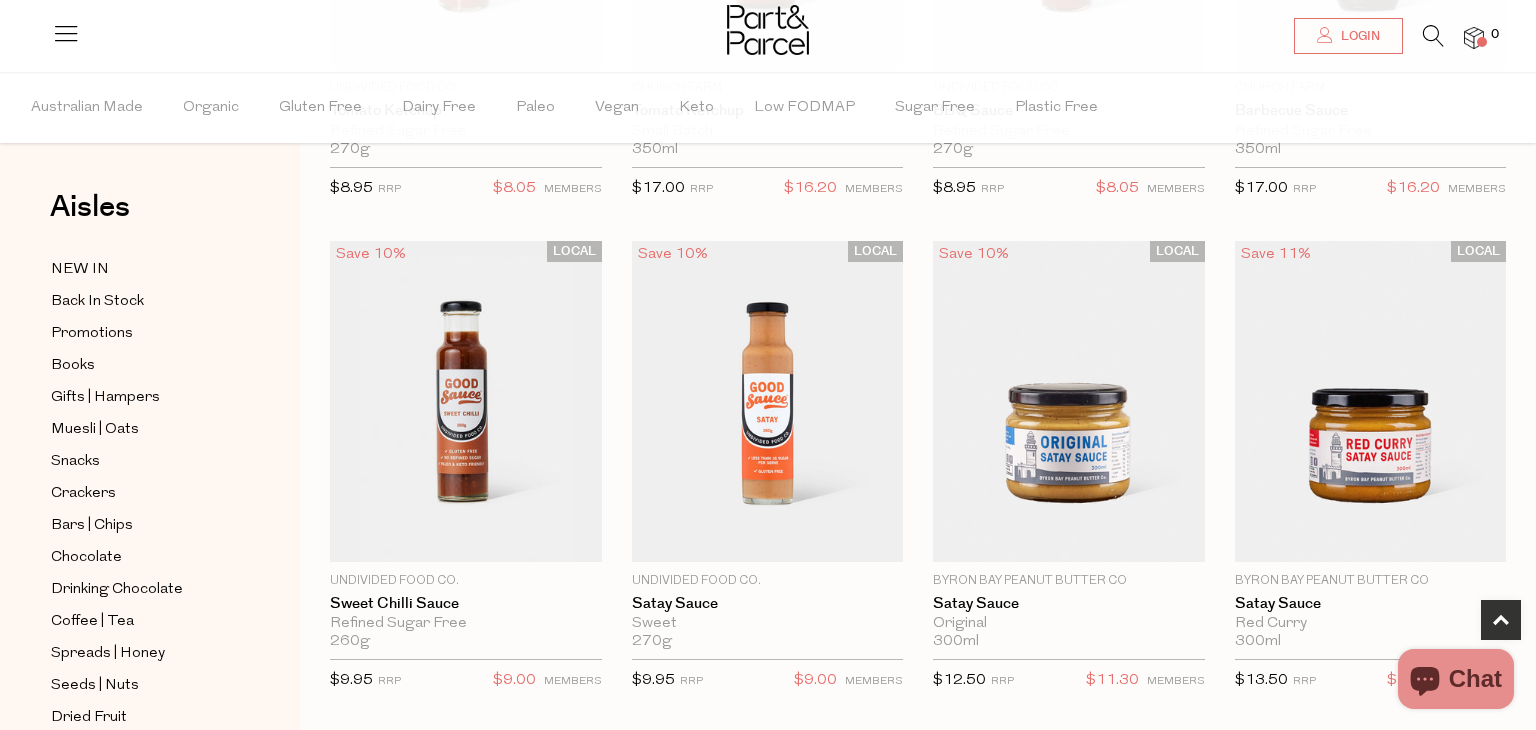 scroll, scrollTop: 512, scrollLeft: 0, axis: vertical 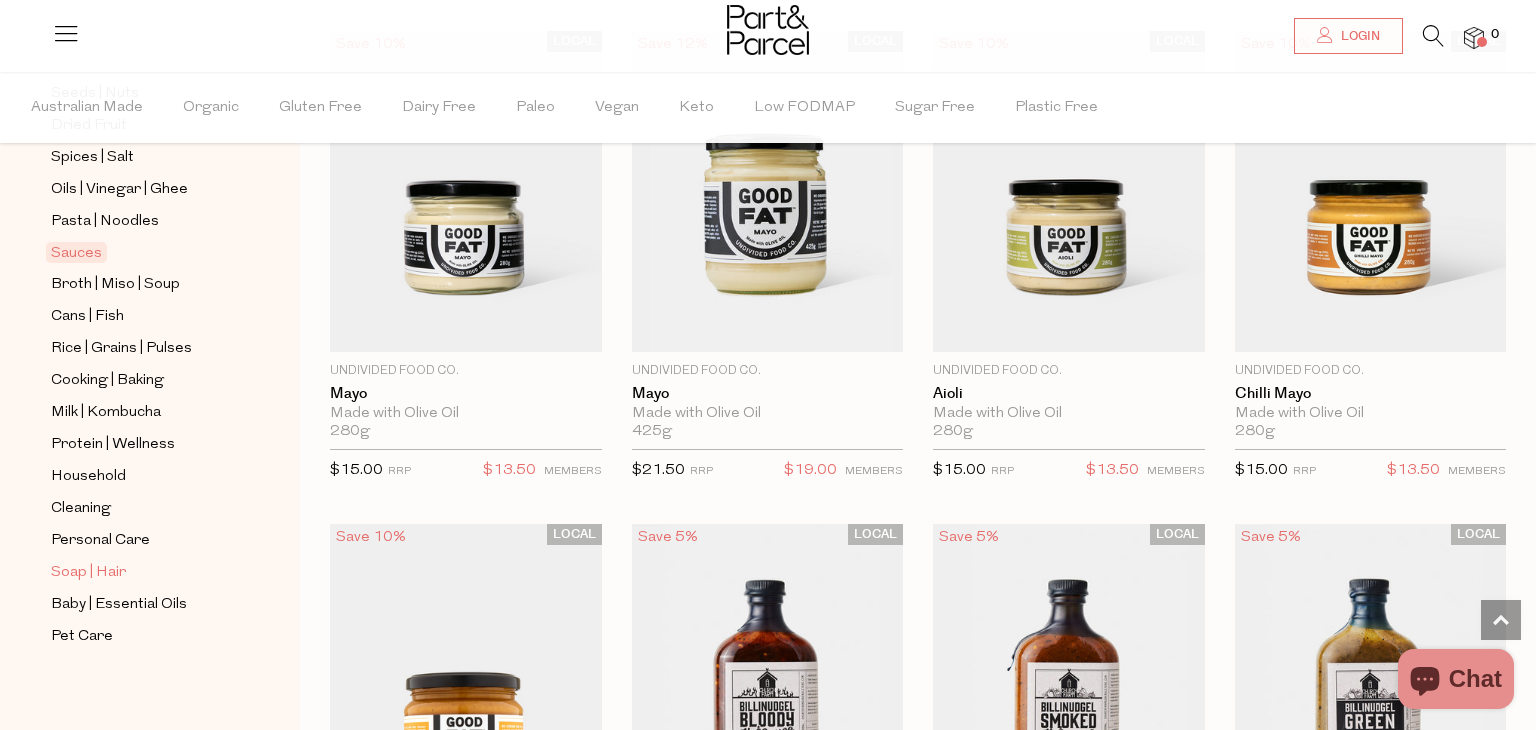 click on "Soap | Hair" at bounding box center [88, 573] 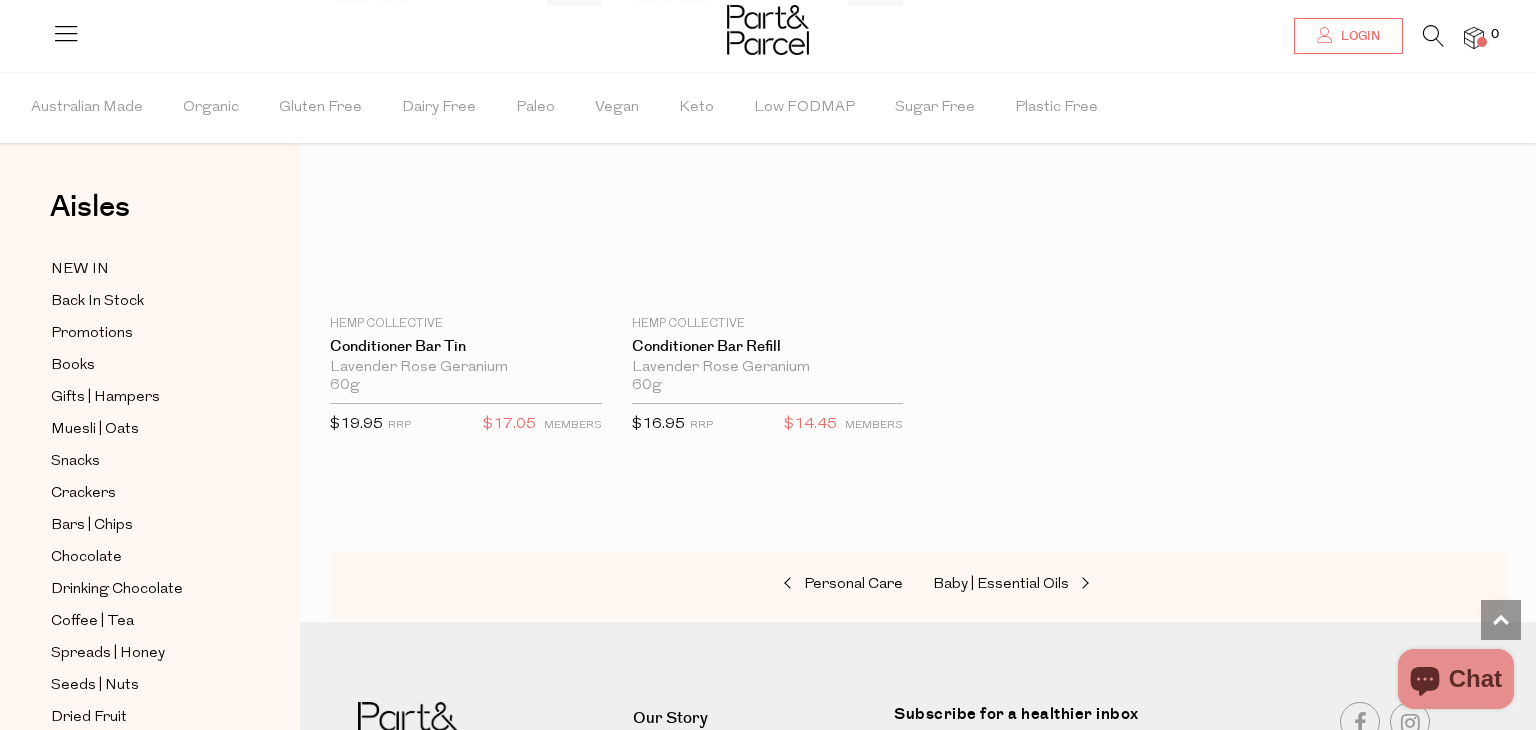 scroll, scrollTop: 6224, scrollLeft: 0, axis: vertical 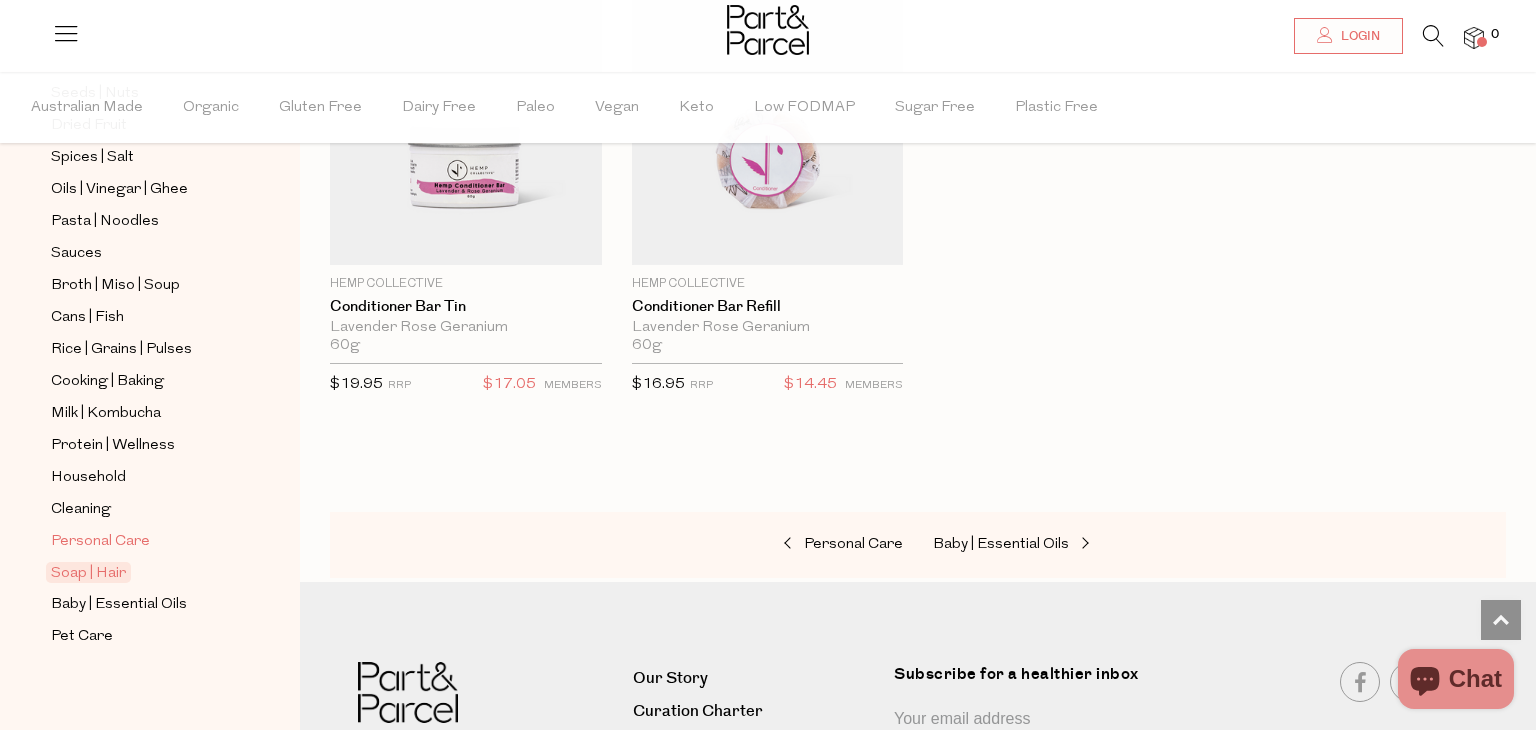 click on "Personal Care" at bounding box center (100, 542) 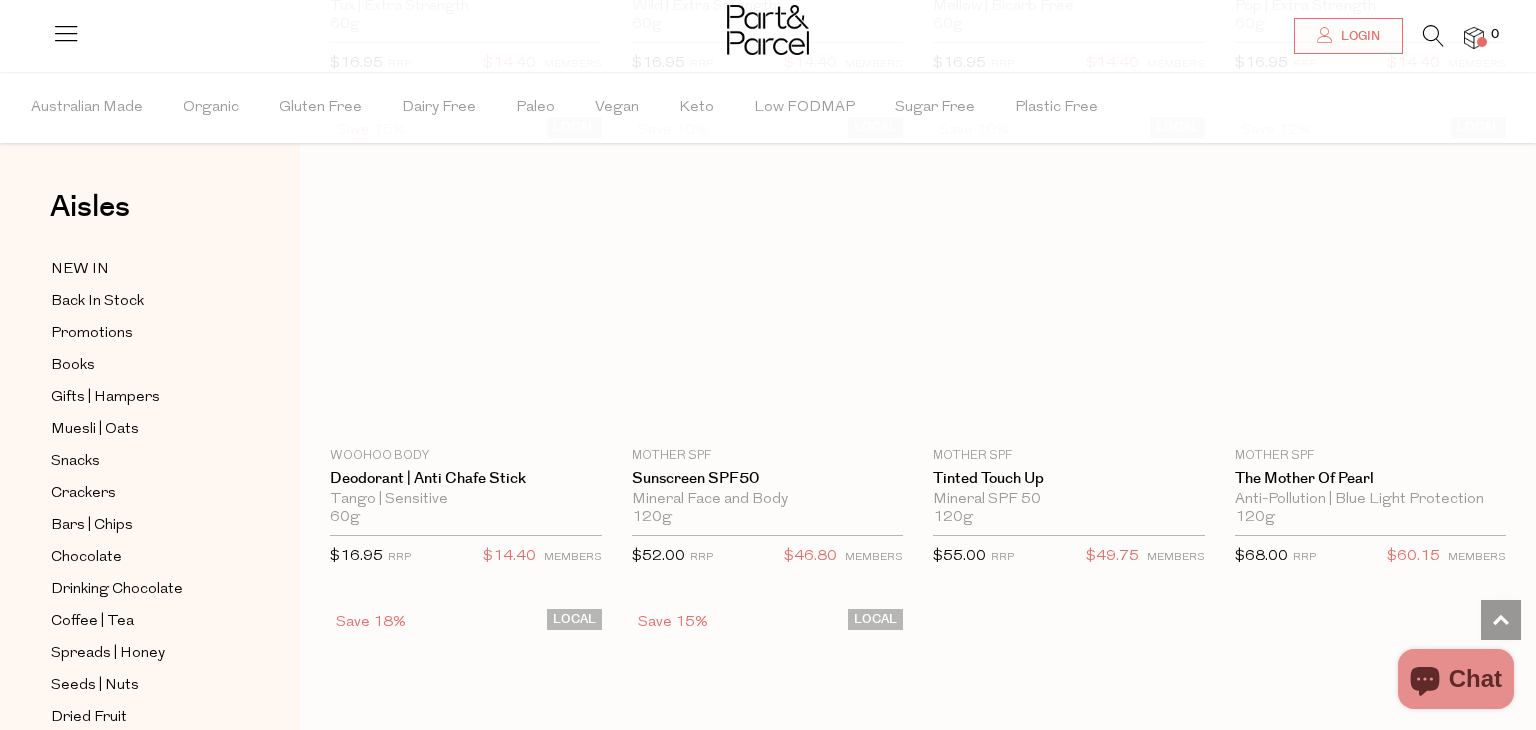 scroll, scrollTop: 5555, scrollLeft: 0, axis: vertical 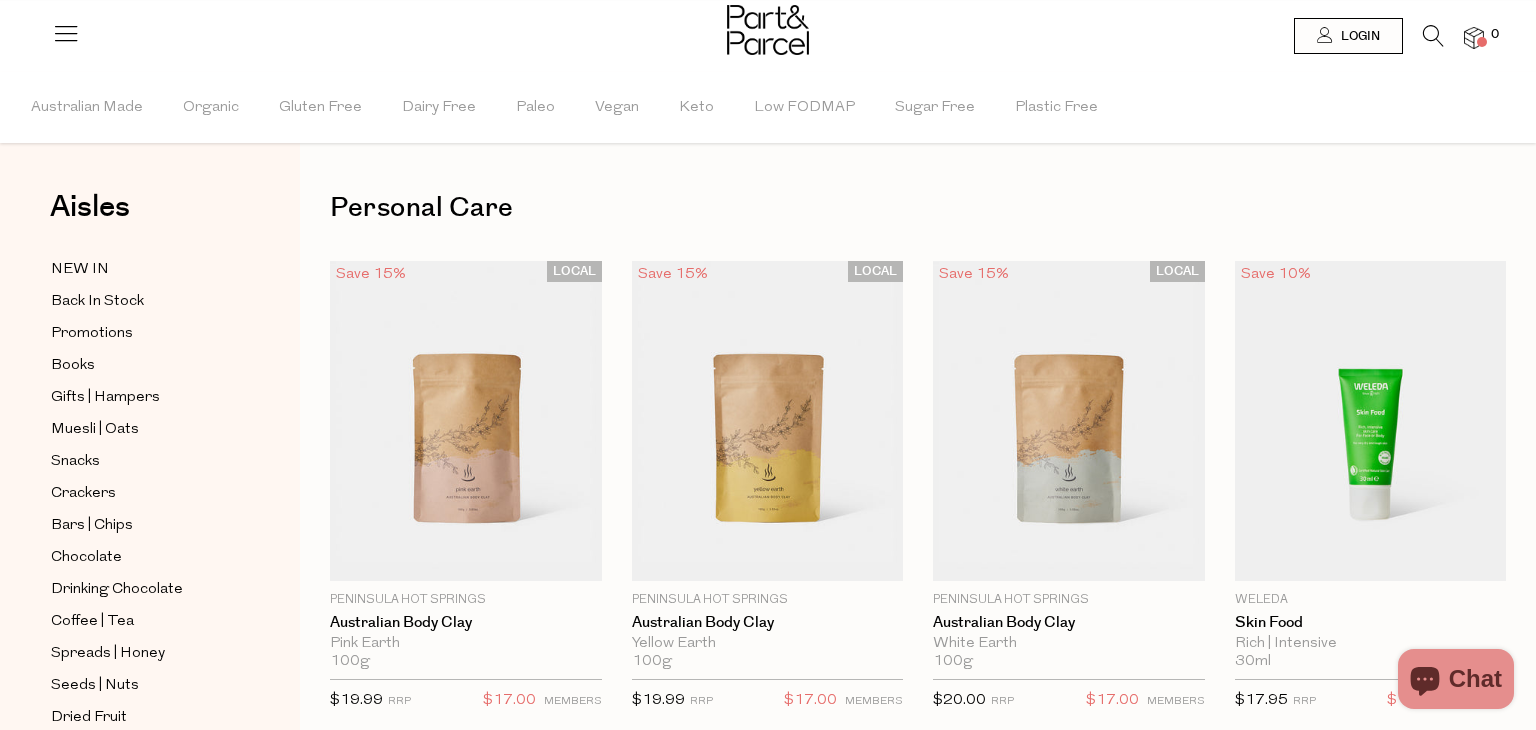 click at bounding box center (1433, 36) 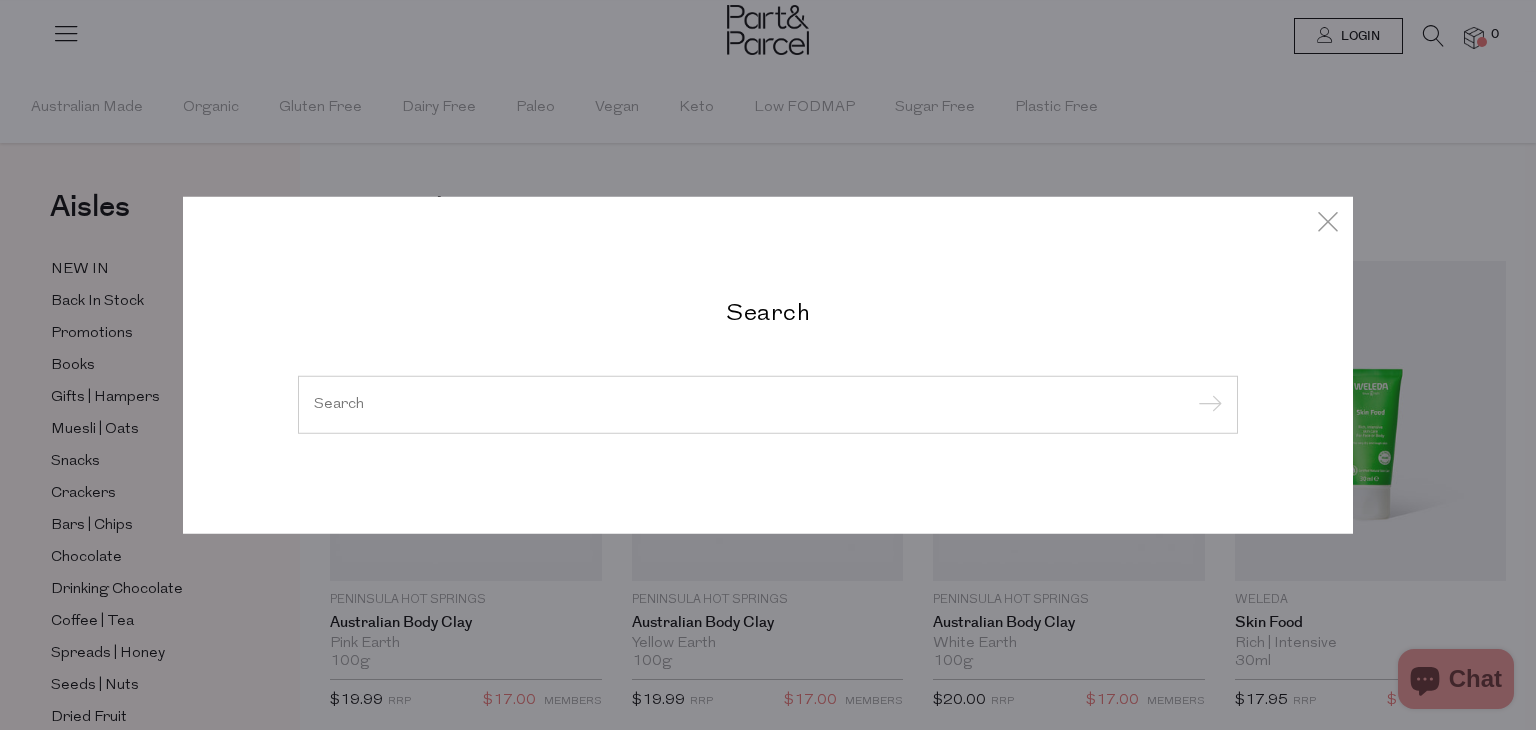 click on "Search" at bounding box center (768, 365) 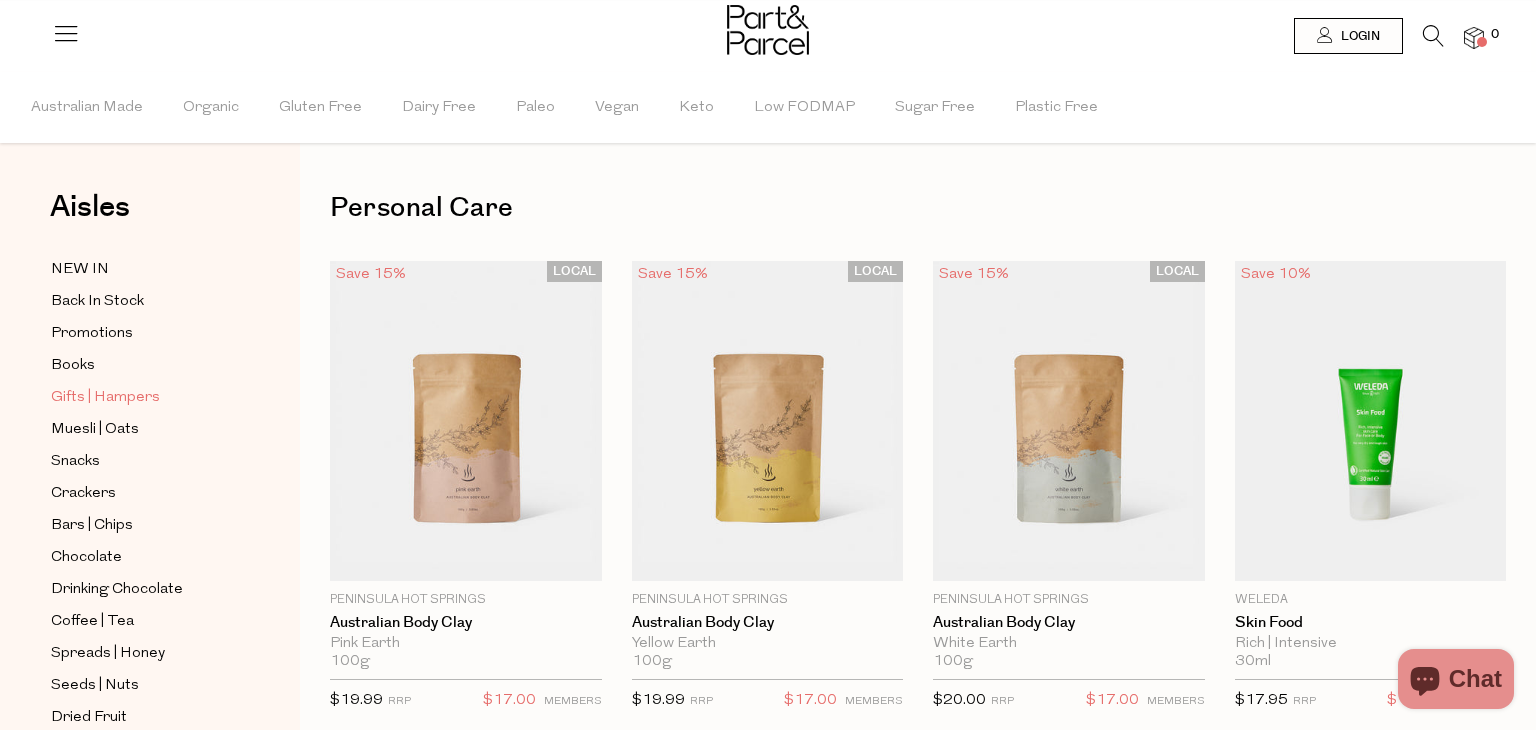 click on "Gifts | Hampers" at bounding box center [105, 398] 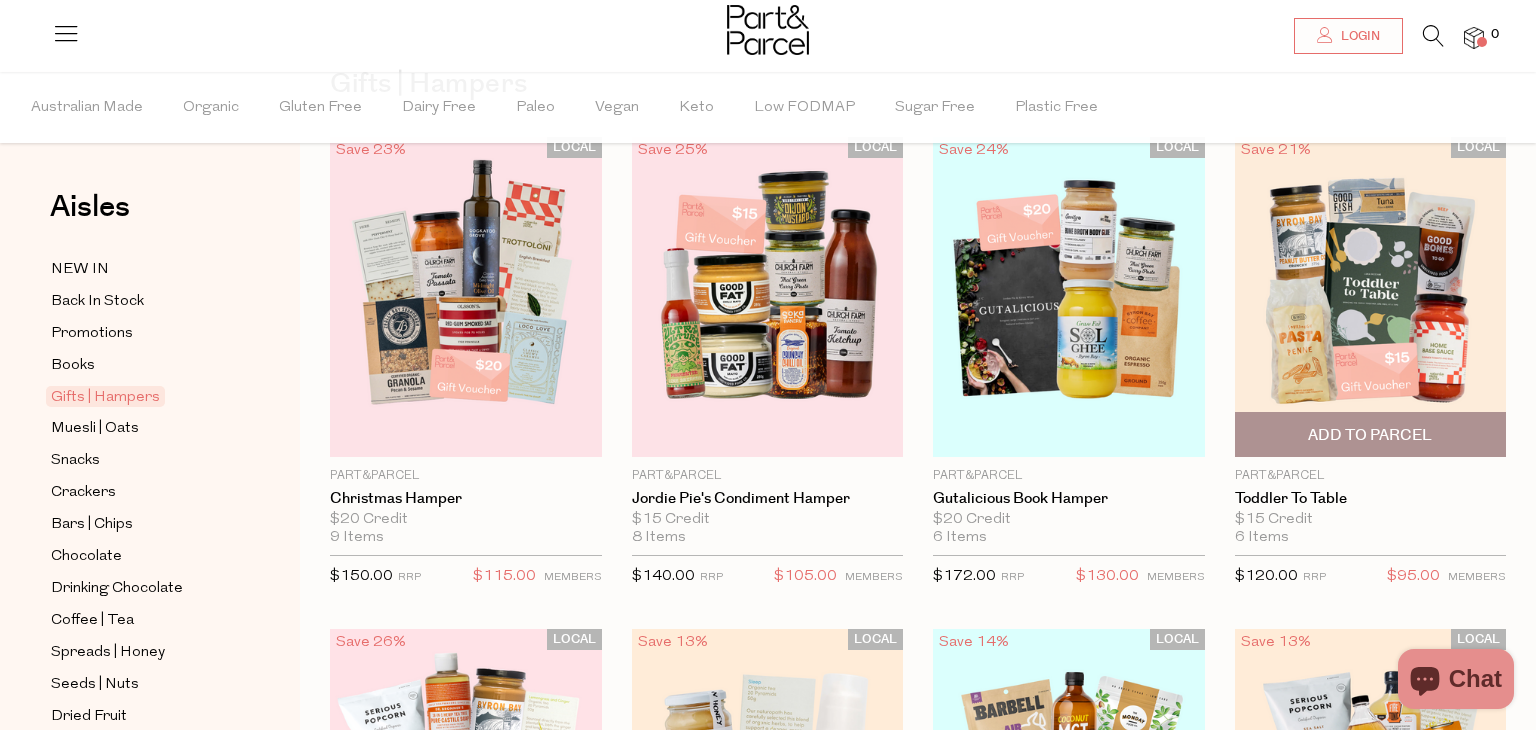 scroll, scrollTop: 122, scrollLeft: 0, axis: vertical 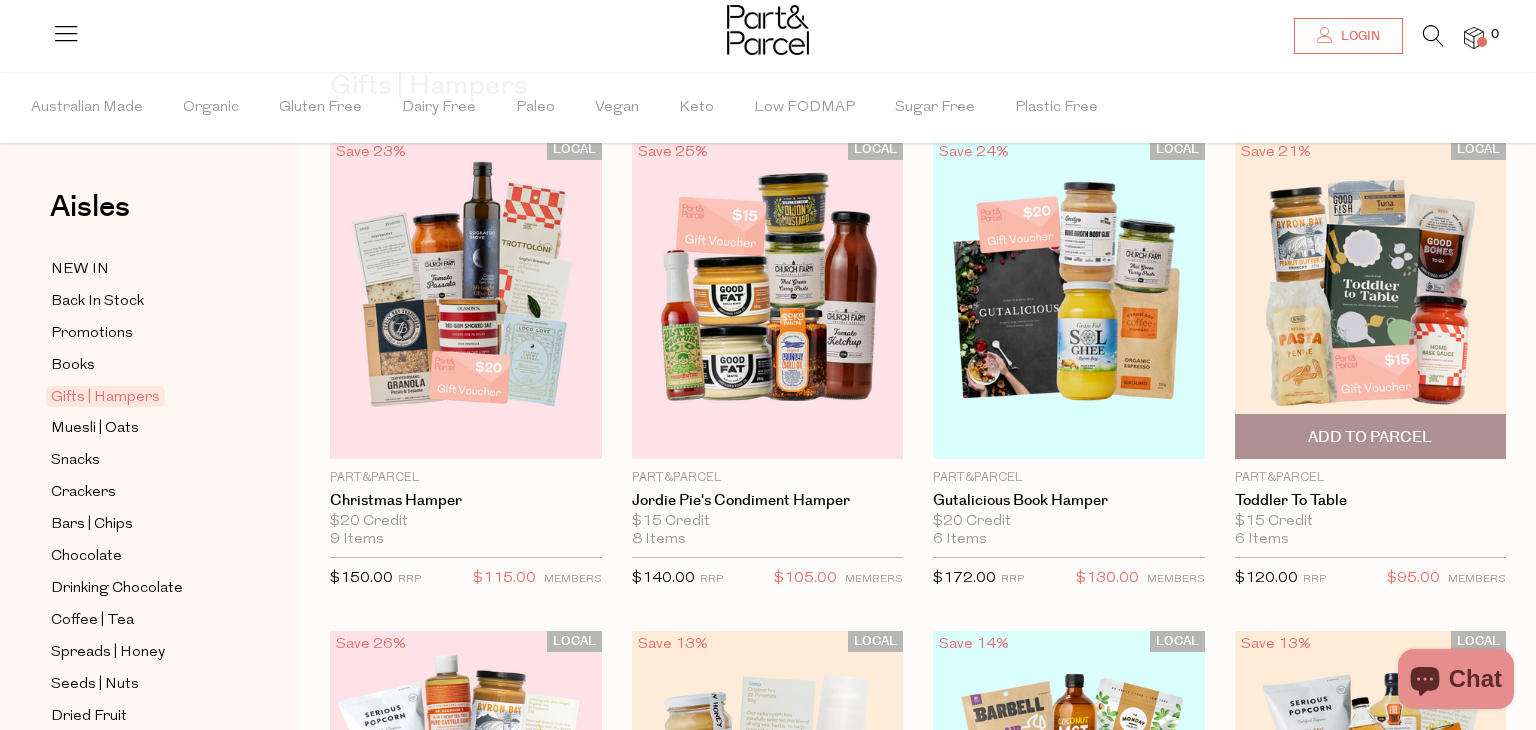 click at bounding box center (1371, 299) 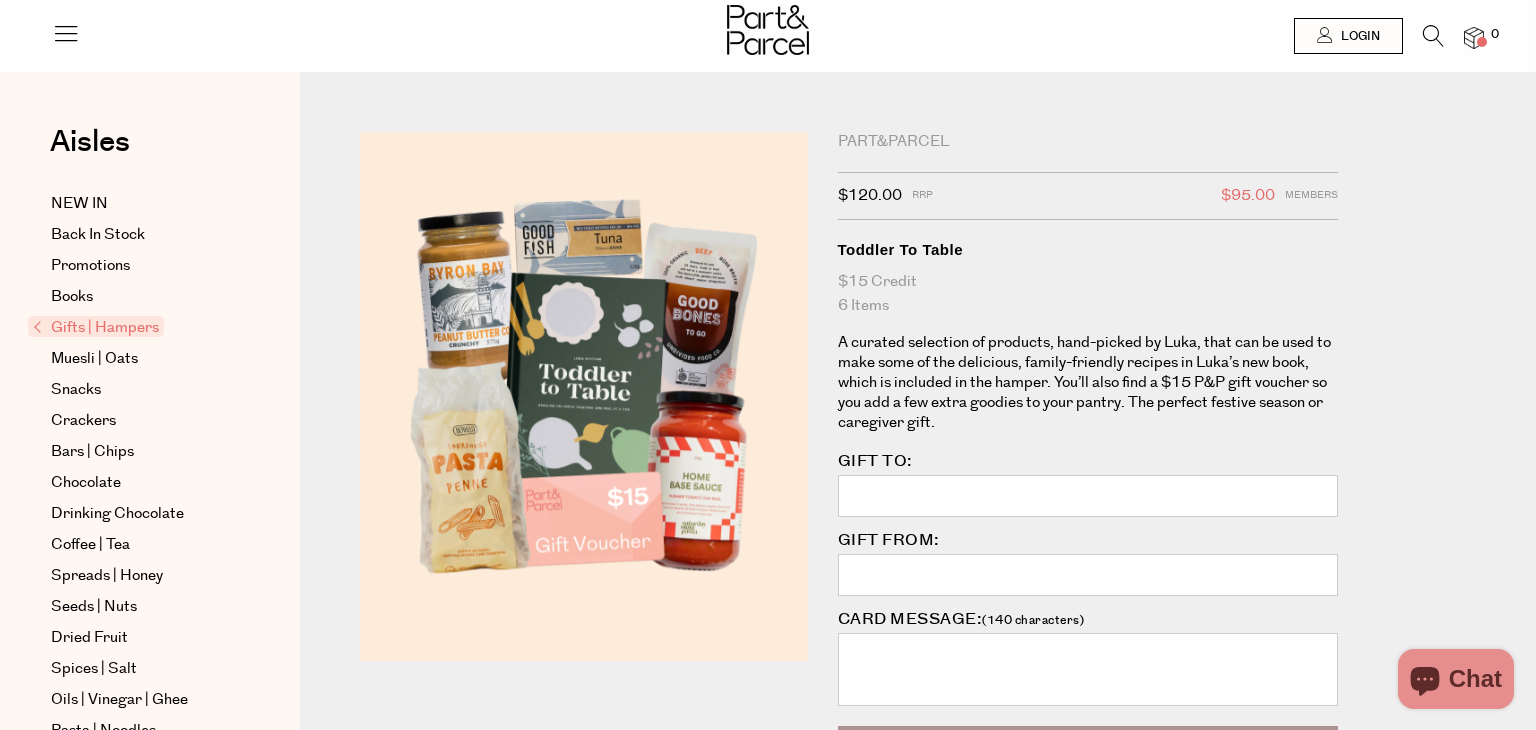 scroll, scrollTop: 0, scrollLeft: 0, axis: both 